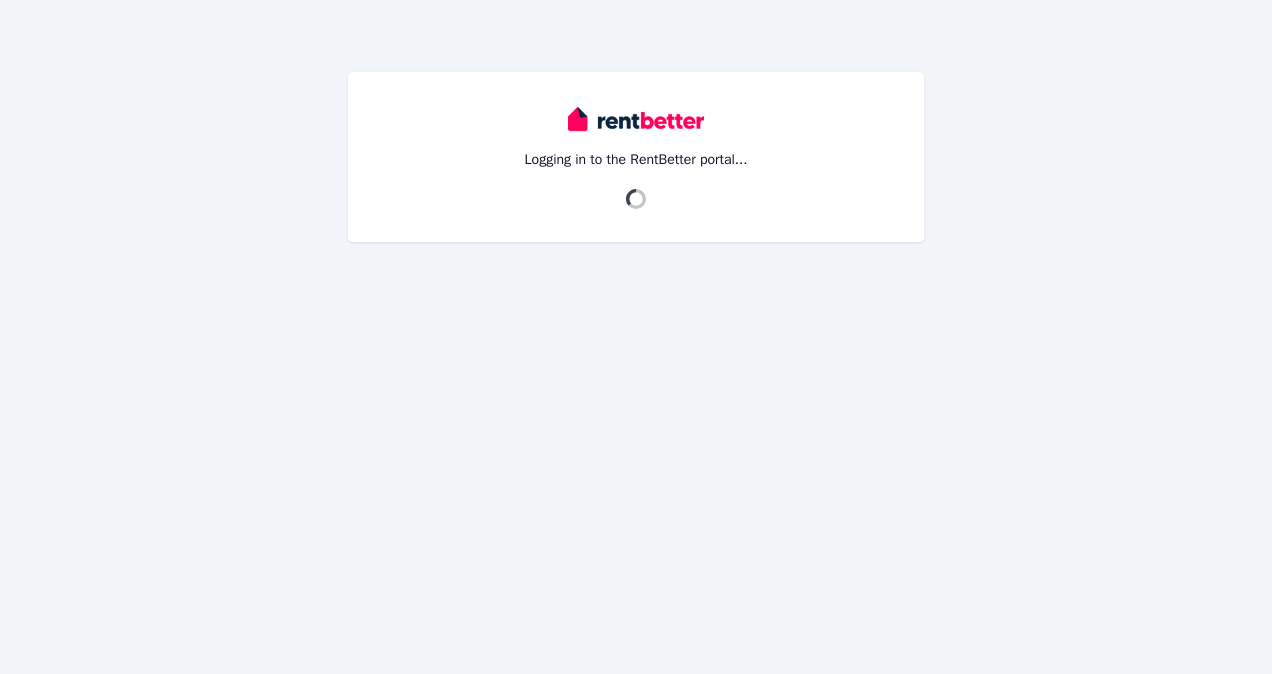 scroll, scrollTop: 0, scrollLeft: 0, axis: both 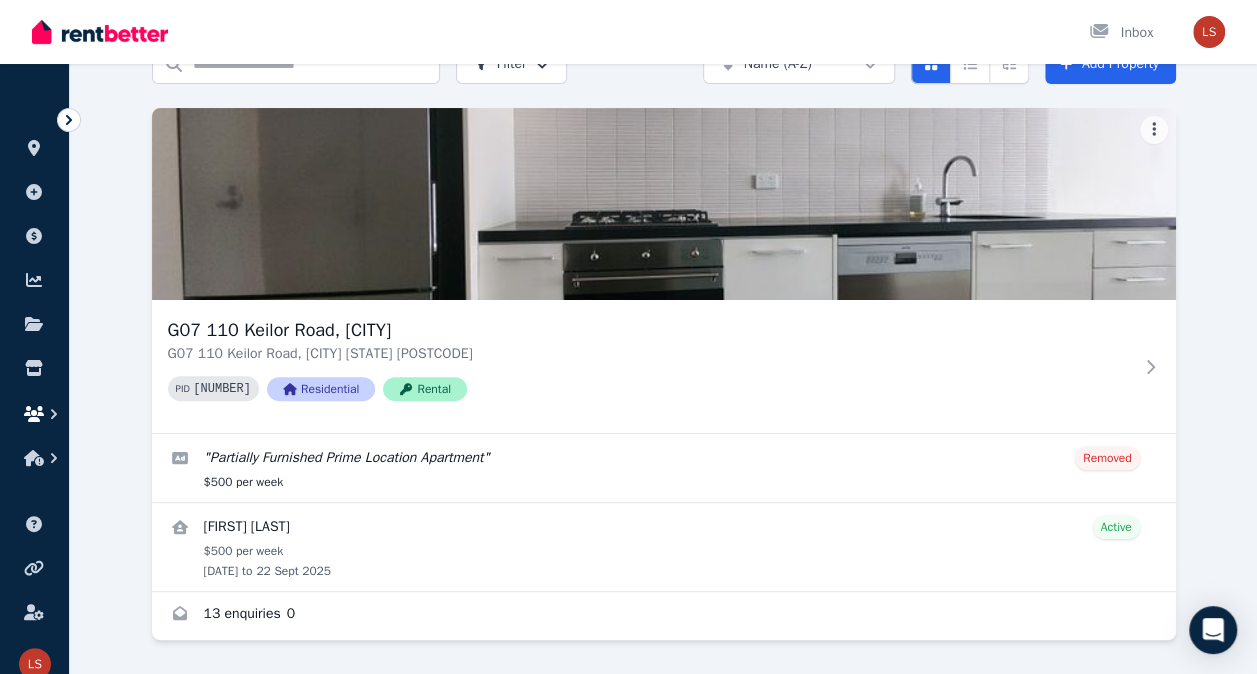 click 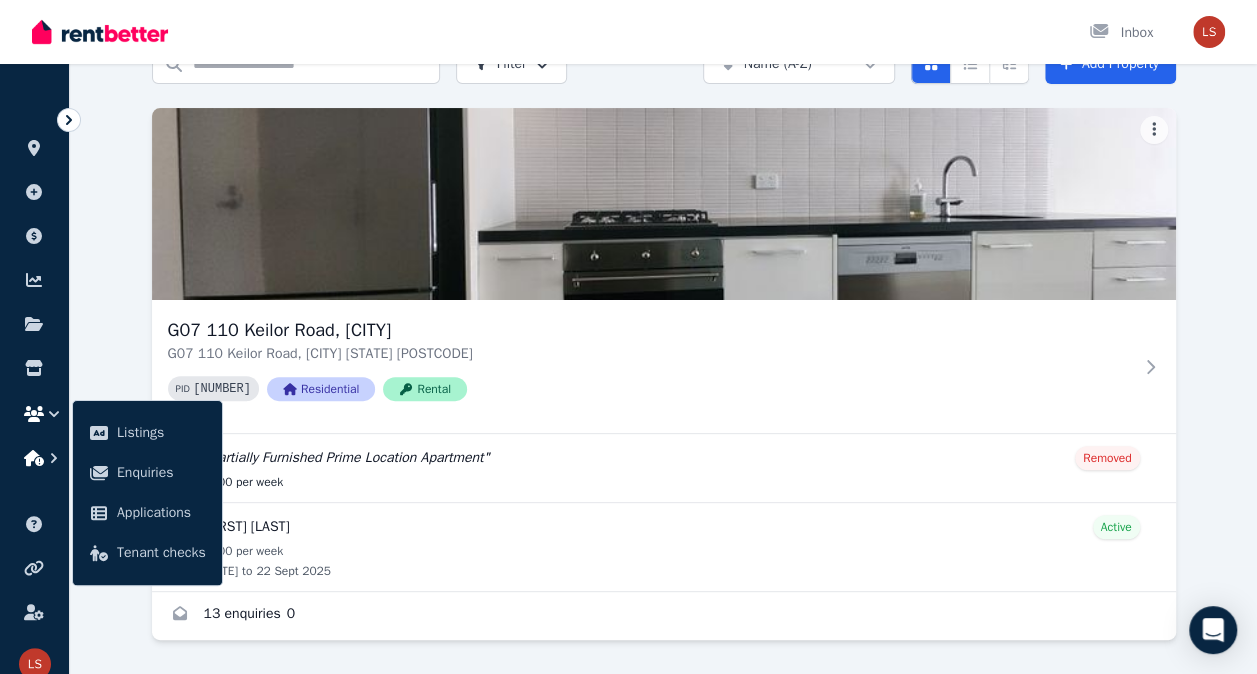 click 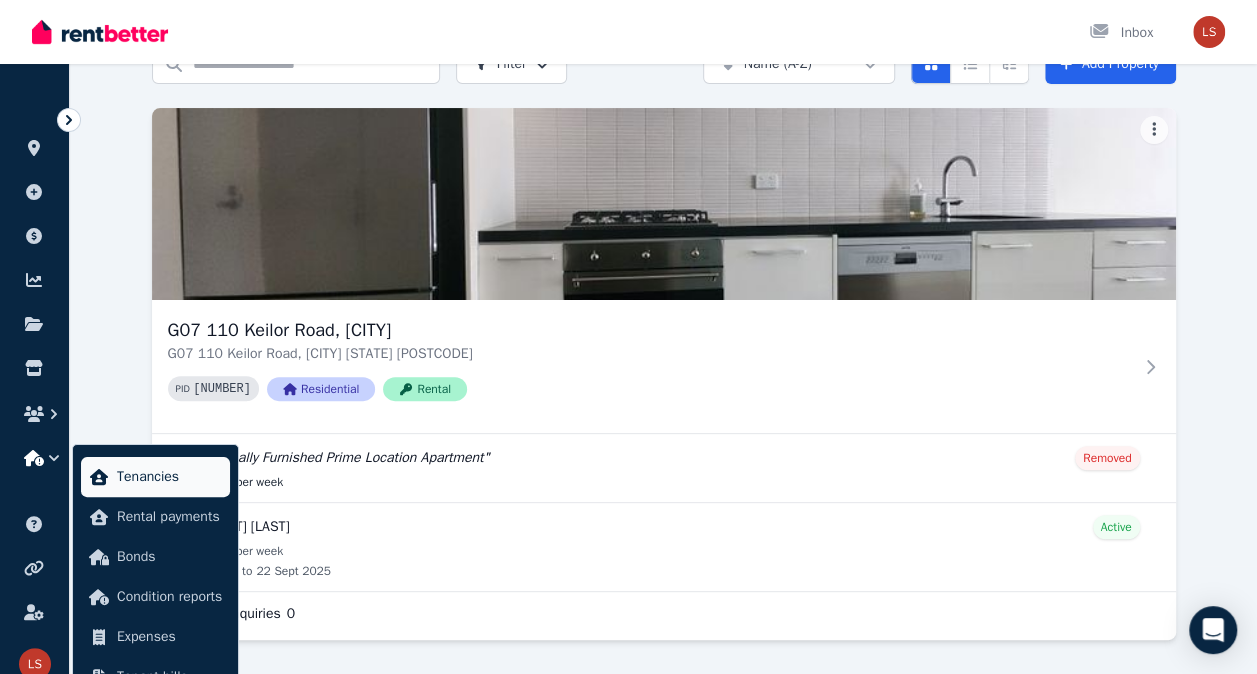 click on "Tenancies" at bounding box center (169, 477) 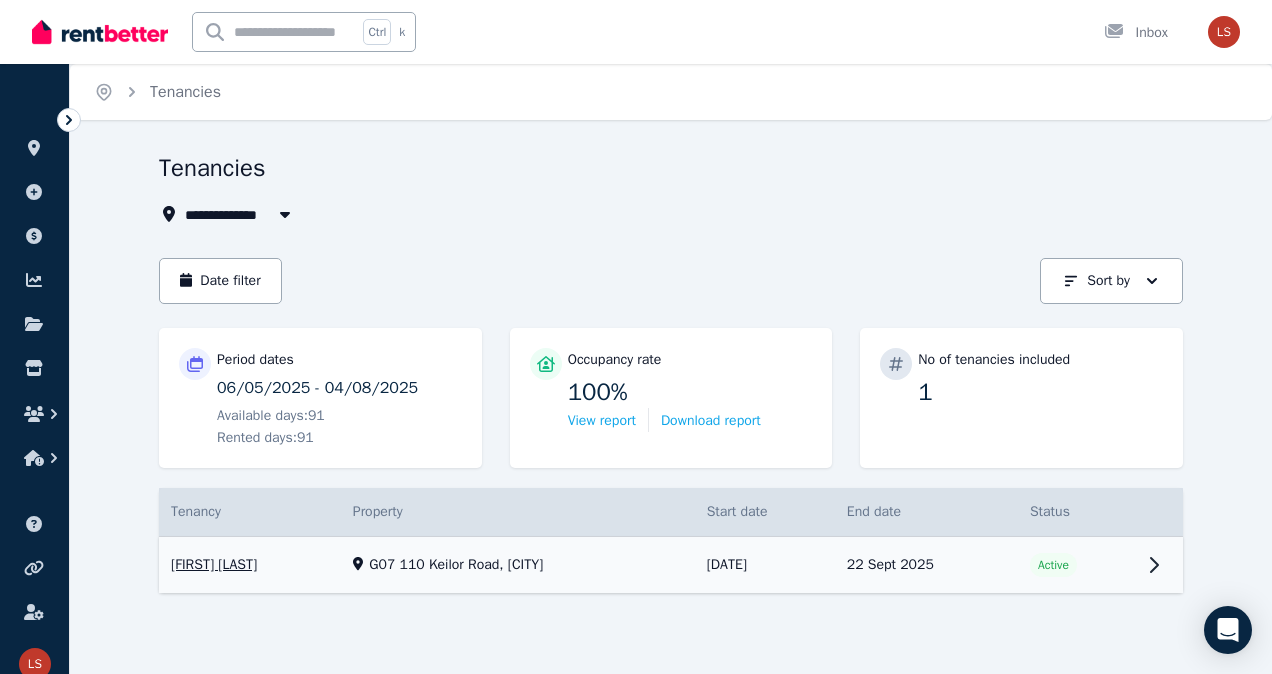 click on "View property details" at bounding box center [671, 565] 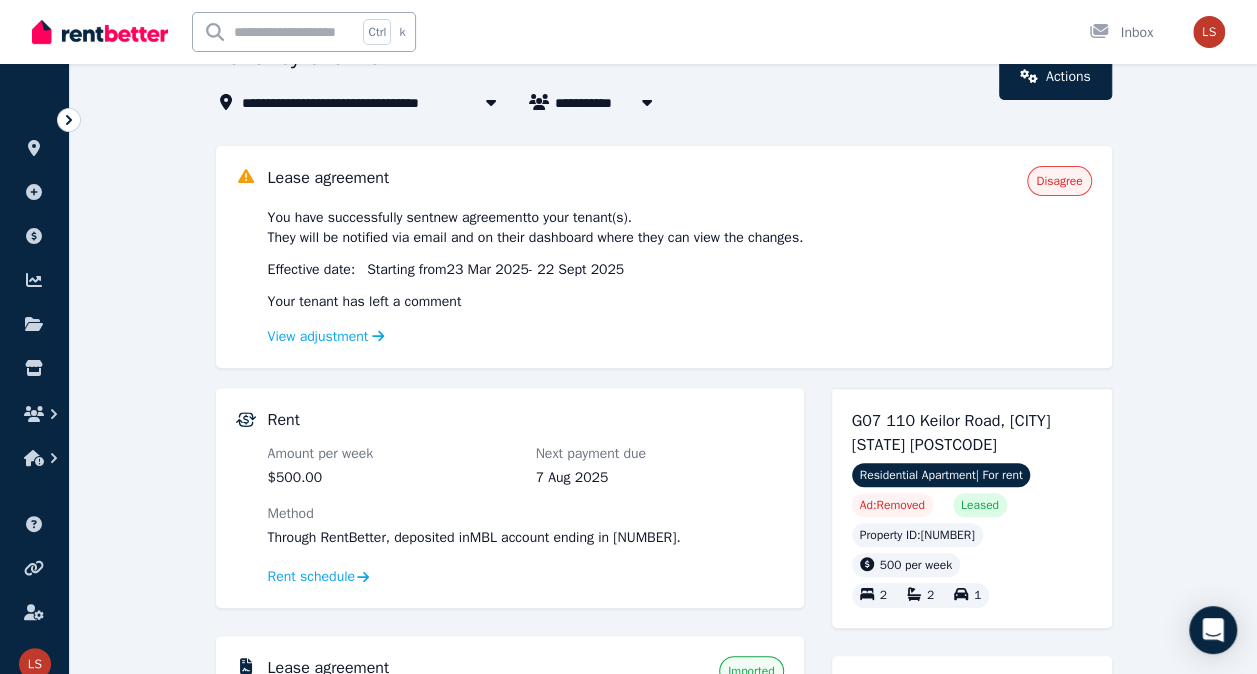 scroll, scrollTop: 108, scrollLeft: 0, axis: vertical 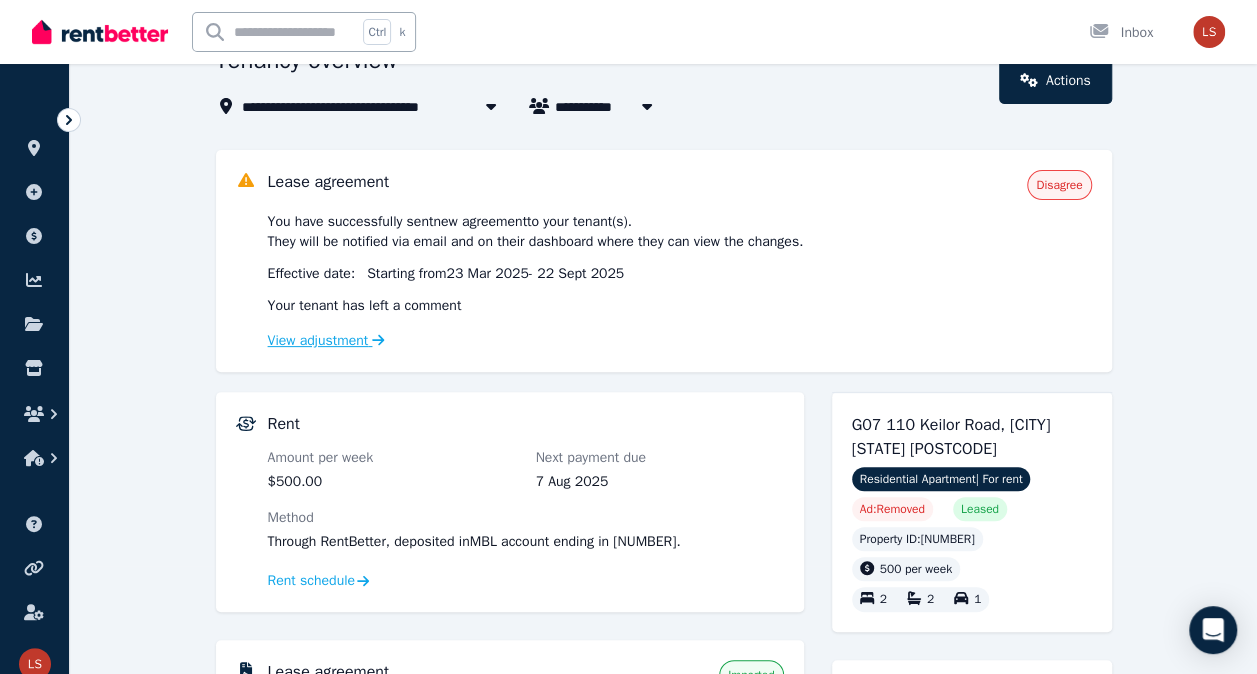 click on "View adjustment" at bounding box center (326, 340) 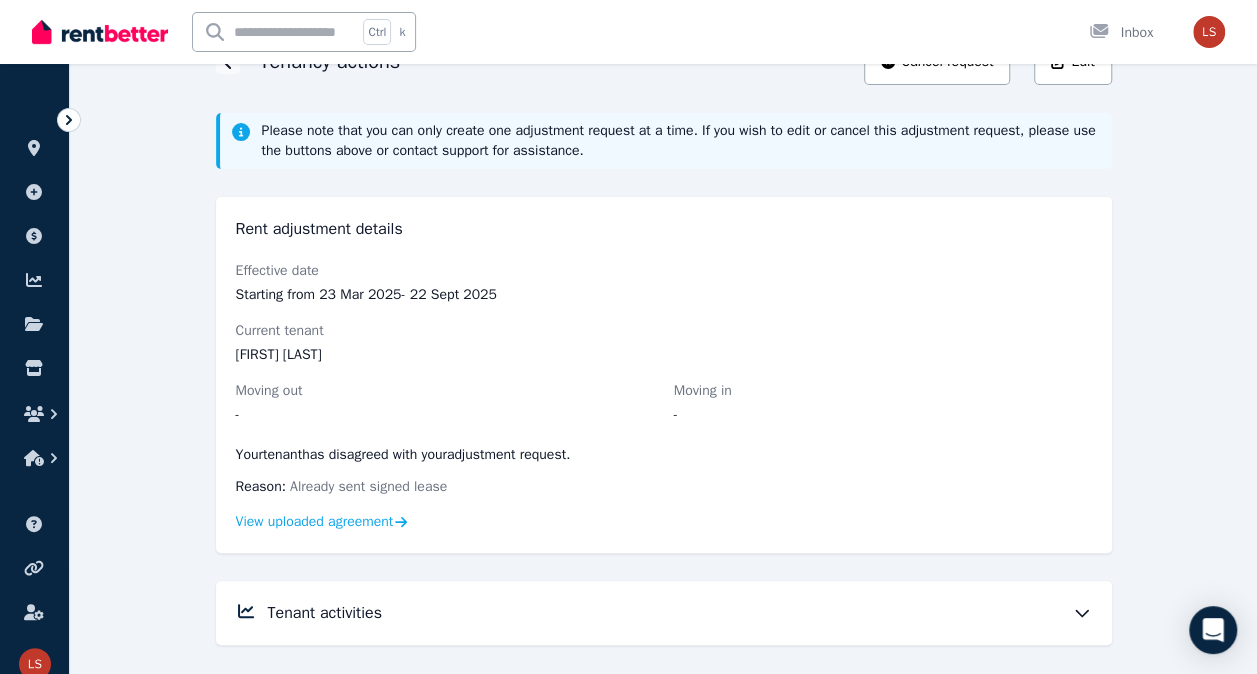scroll, scrollTop: 119, scrollLeft: 0, axis: vertical 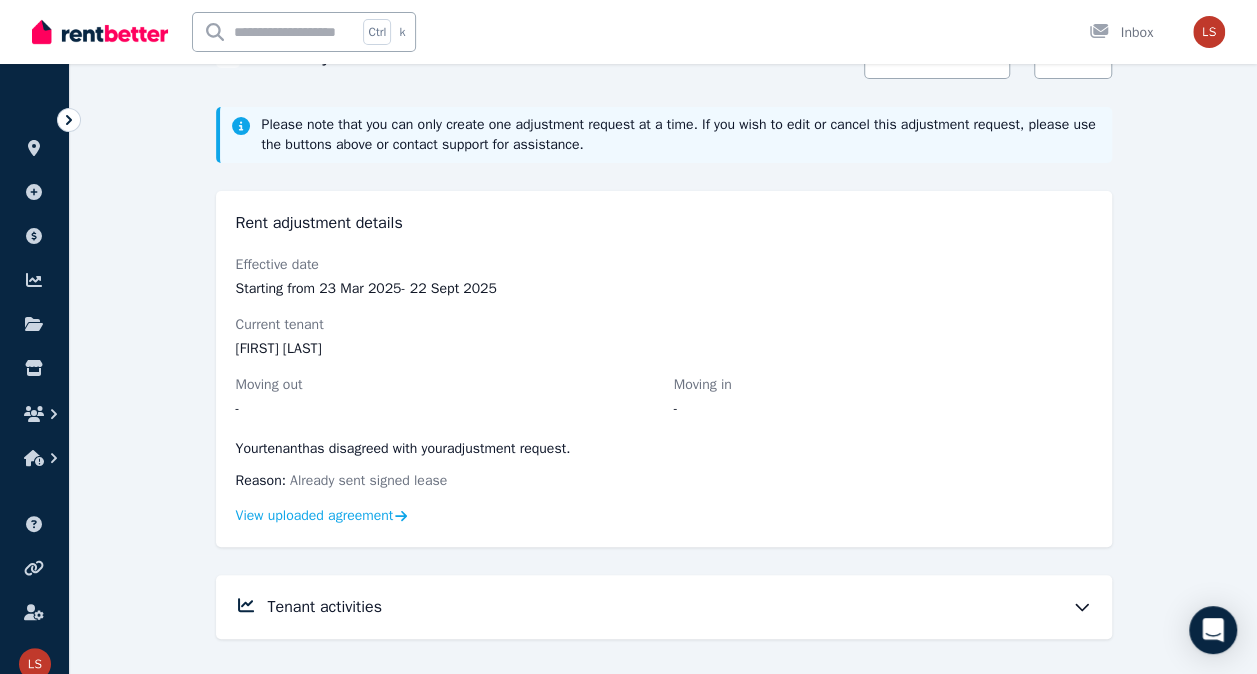 click on "Tenant activities" at bounding box center (680, 607) 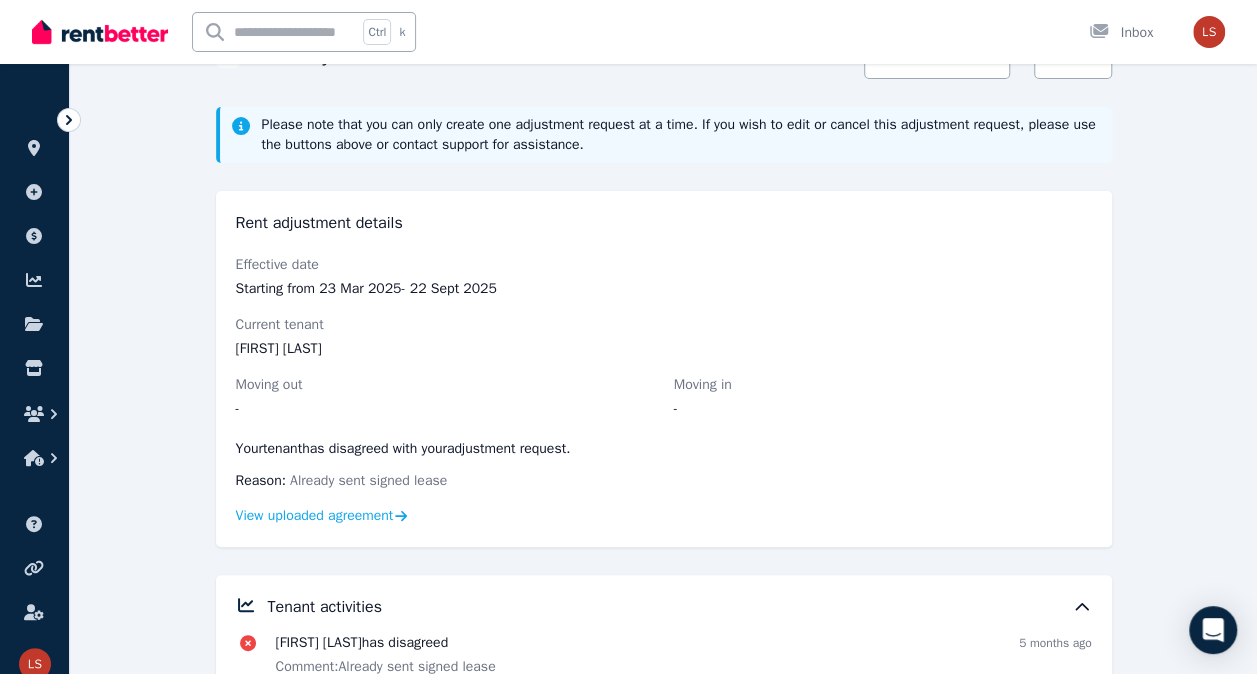 scroll, scrollTop: 179, scrollLeft: 0, axis: vertical 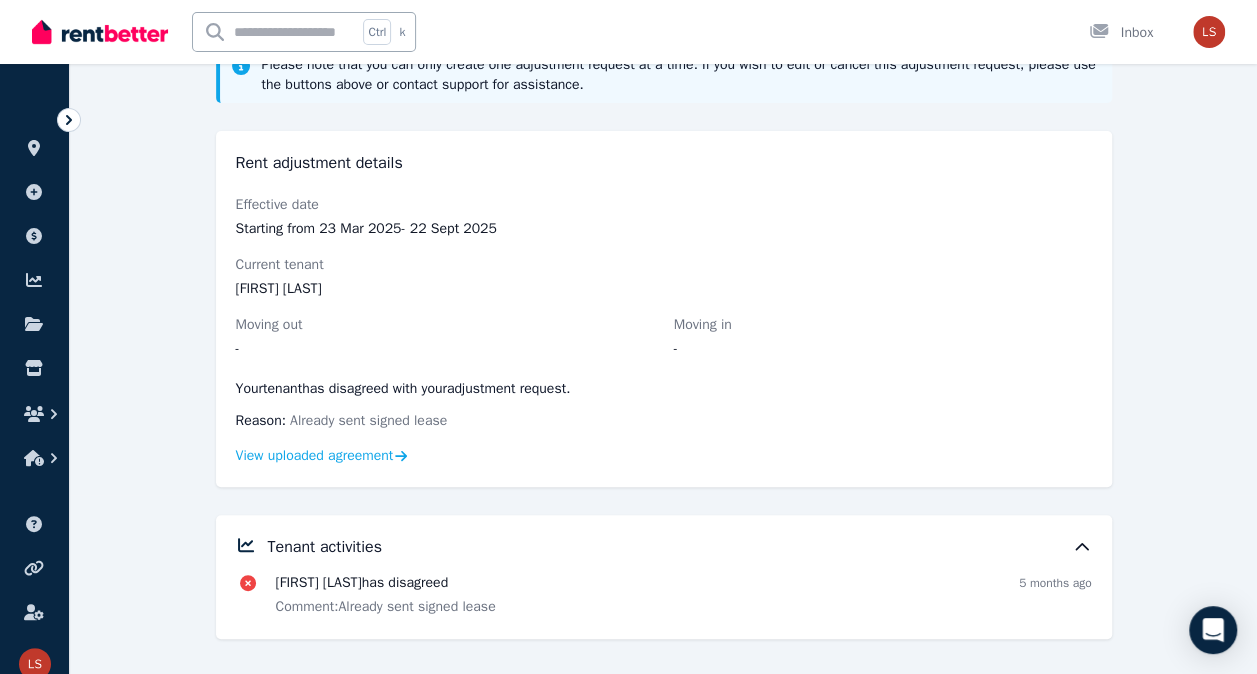 click 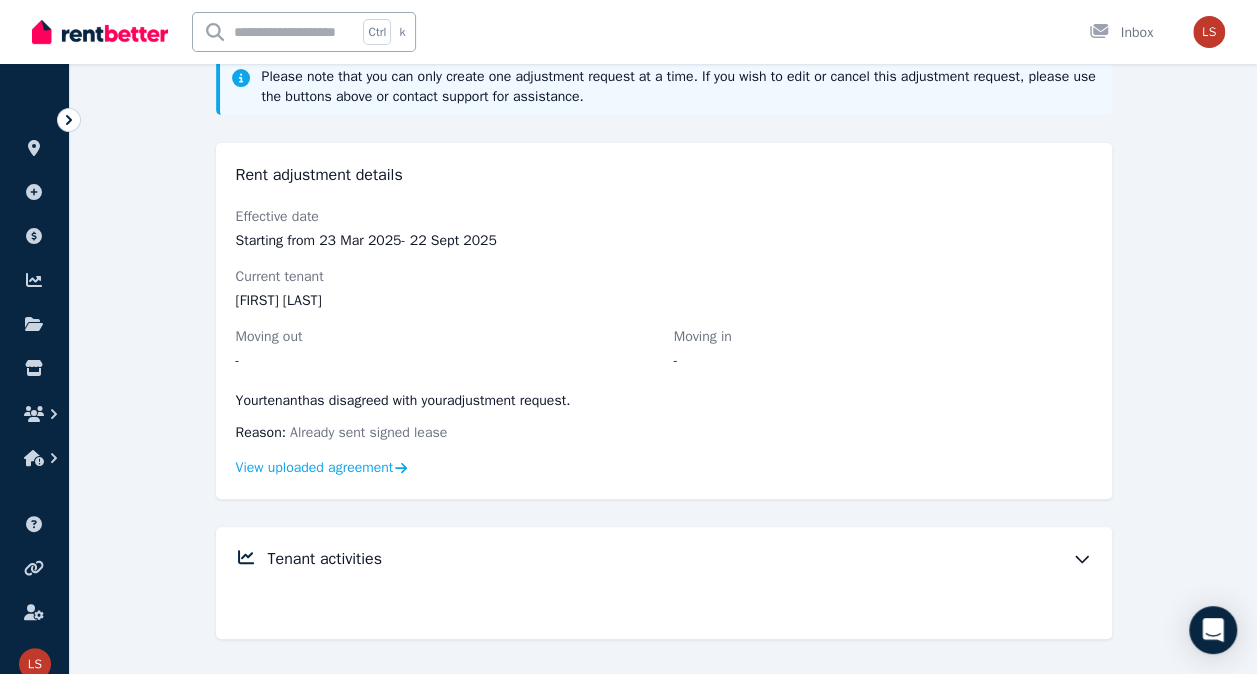 scroll, scrollTop: 119, scrollLeft: 0, axis: vertical 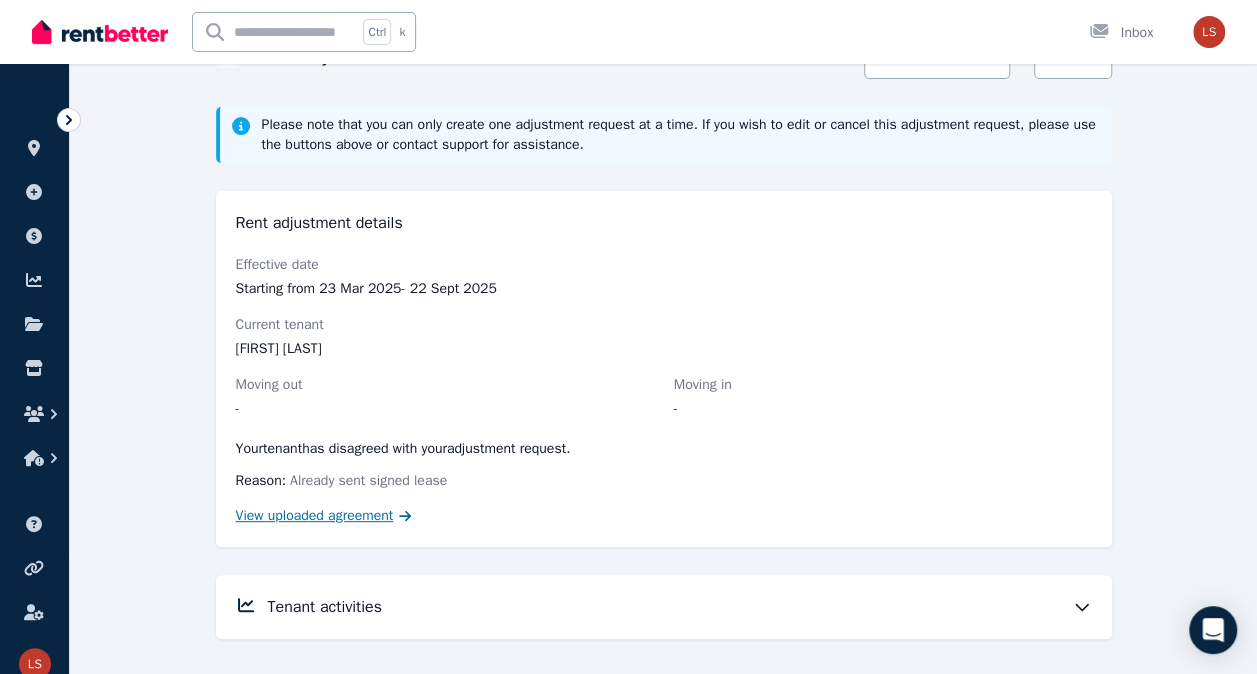 click on "View uploaded agreement" at bounding box center [315, 516] 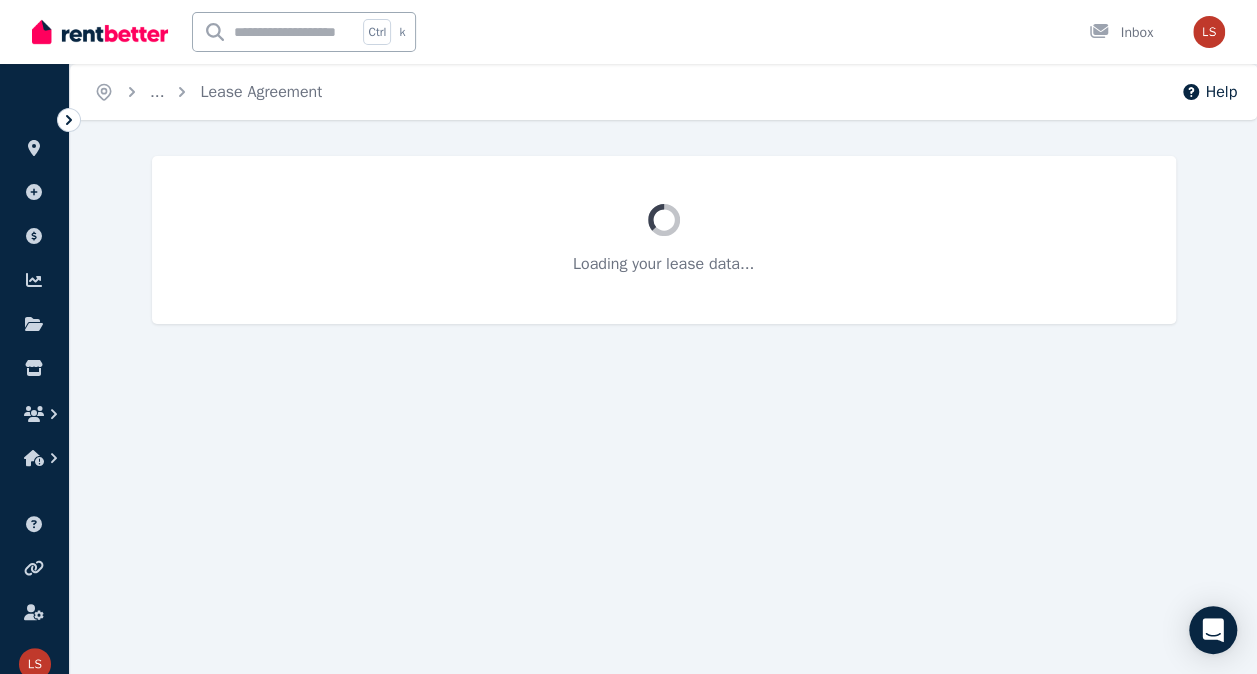 scroll, scrollTop: 0, scrollLeft: 0, axis: both 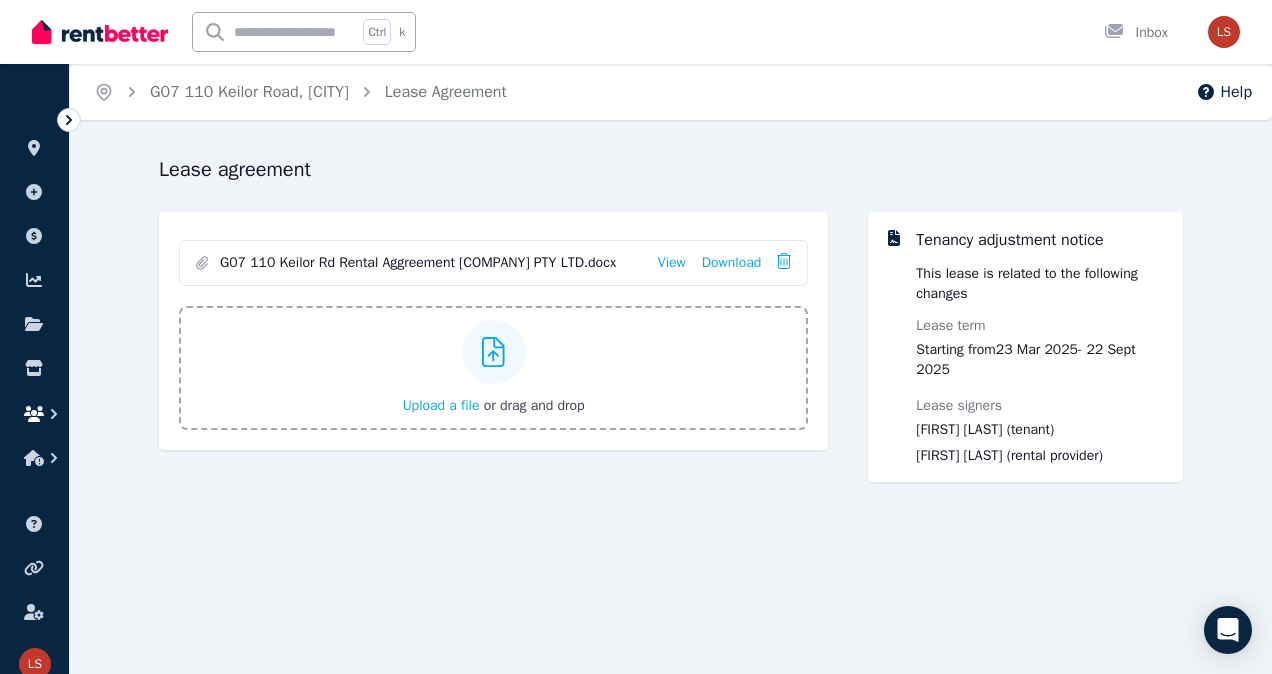 click 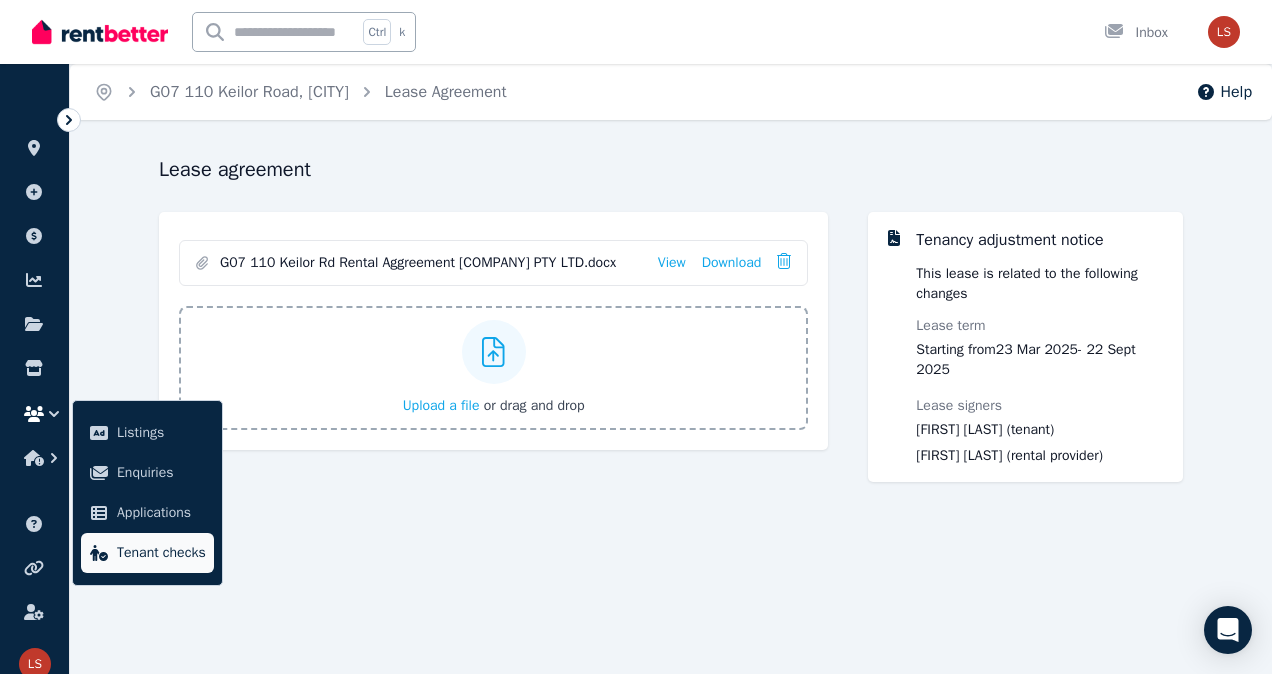 click on "Tenant checks" at bounding box center (161, 553) 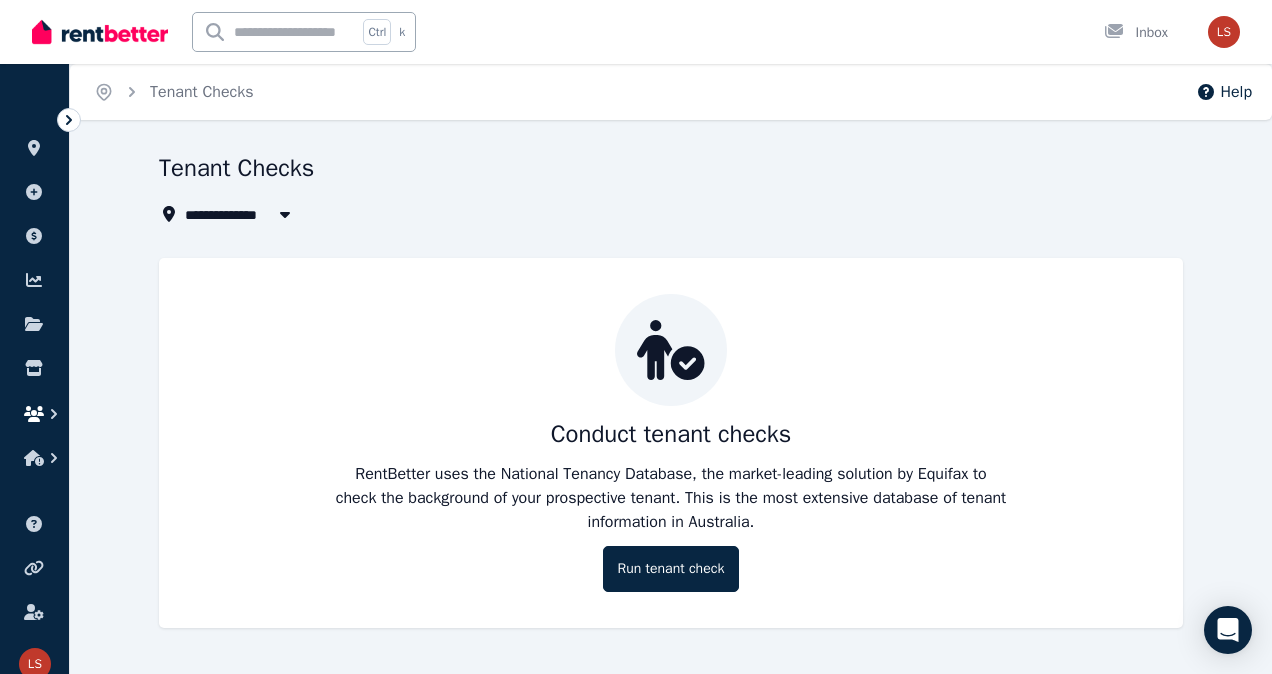 click 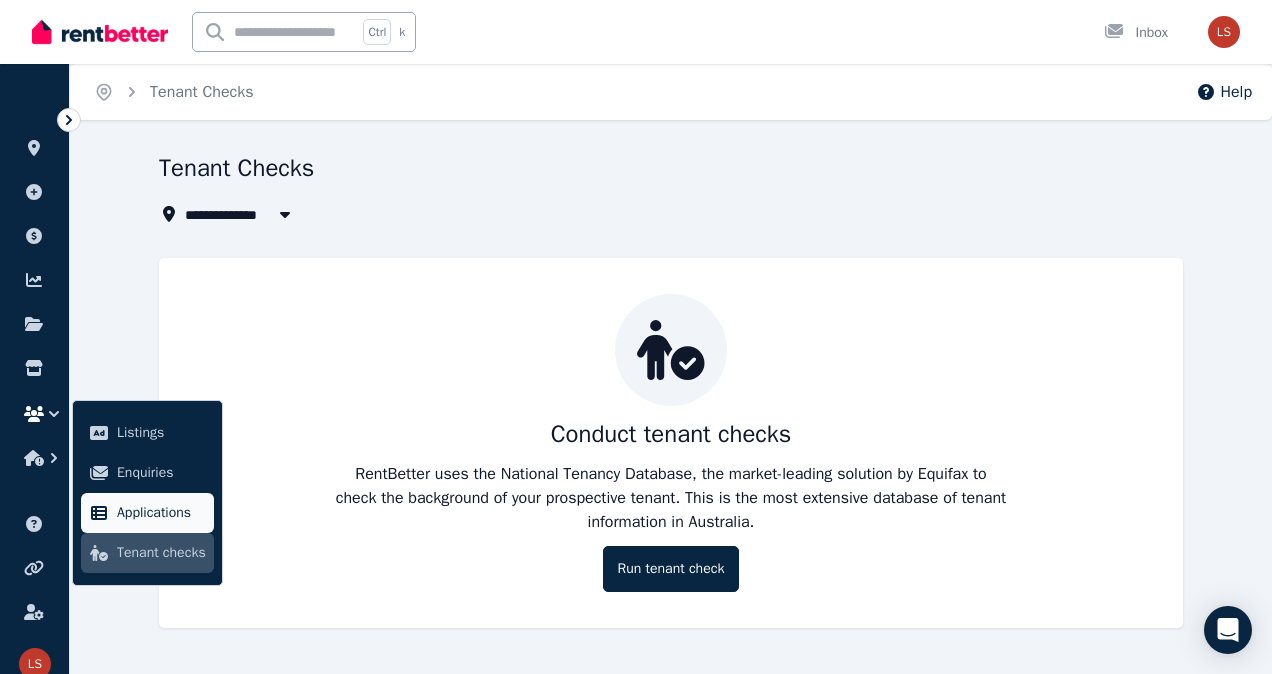 click on "Applications" at bounding box center (161, 513) 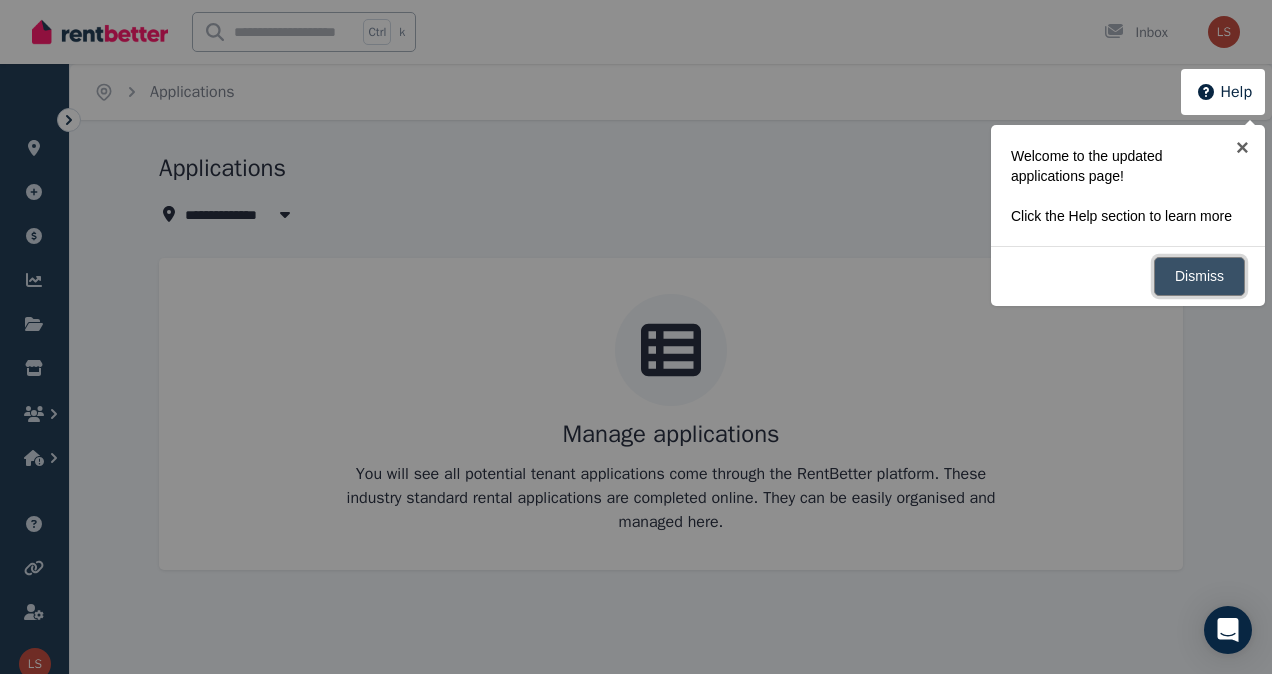 click on "Dismiss" at bounding box center (1199, 276) 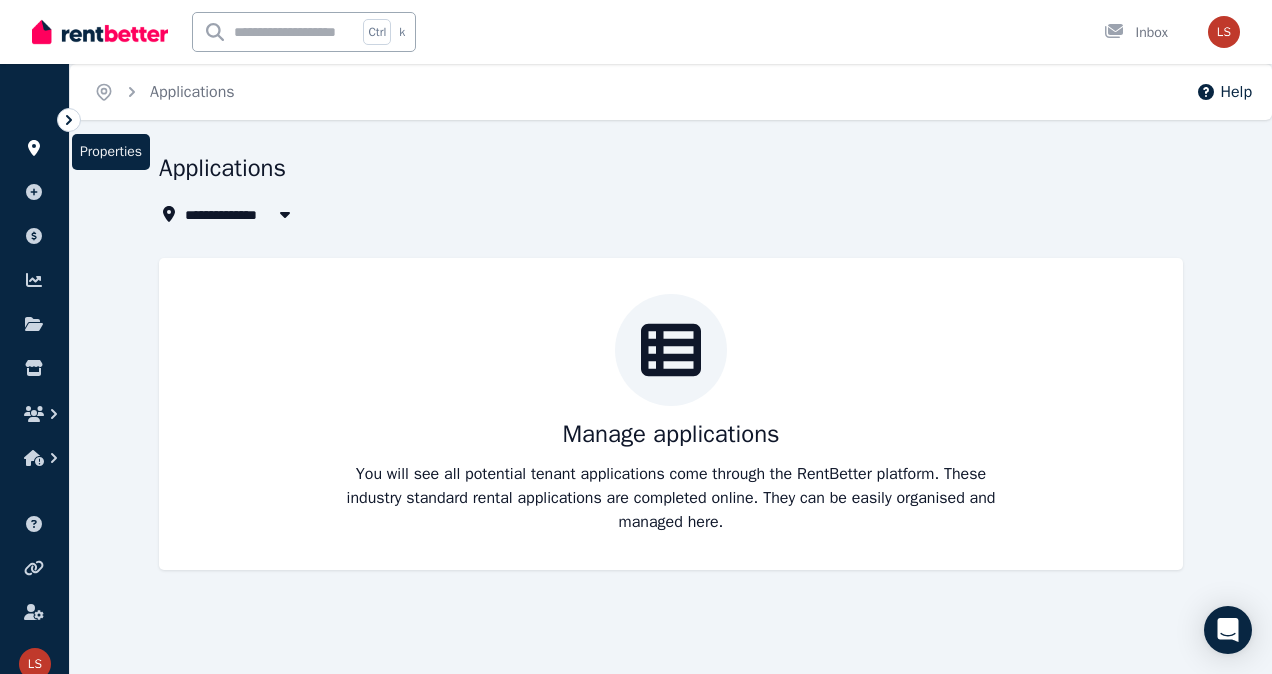 click 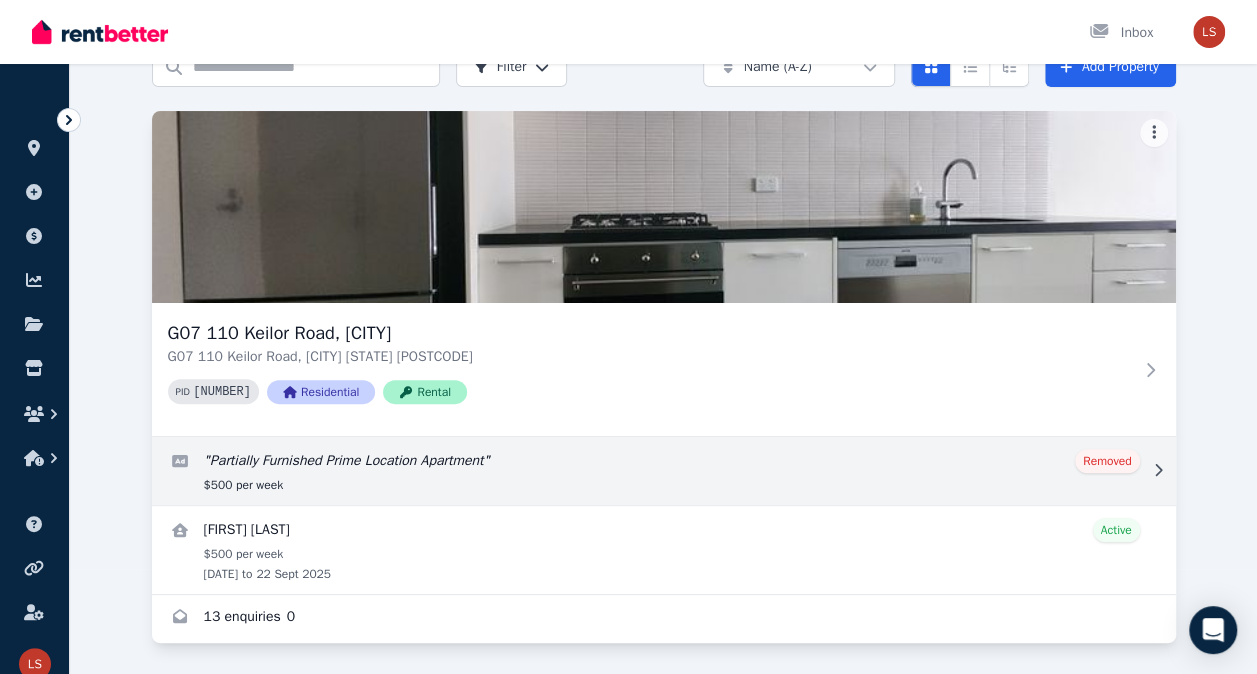 scroll, scrollTop: 108, scrollLeft: 0, axis: vertical 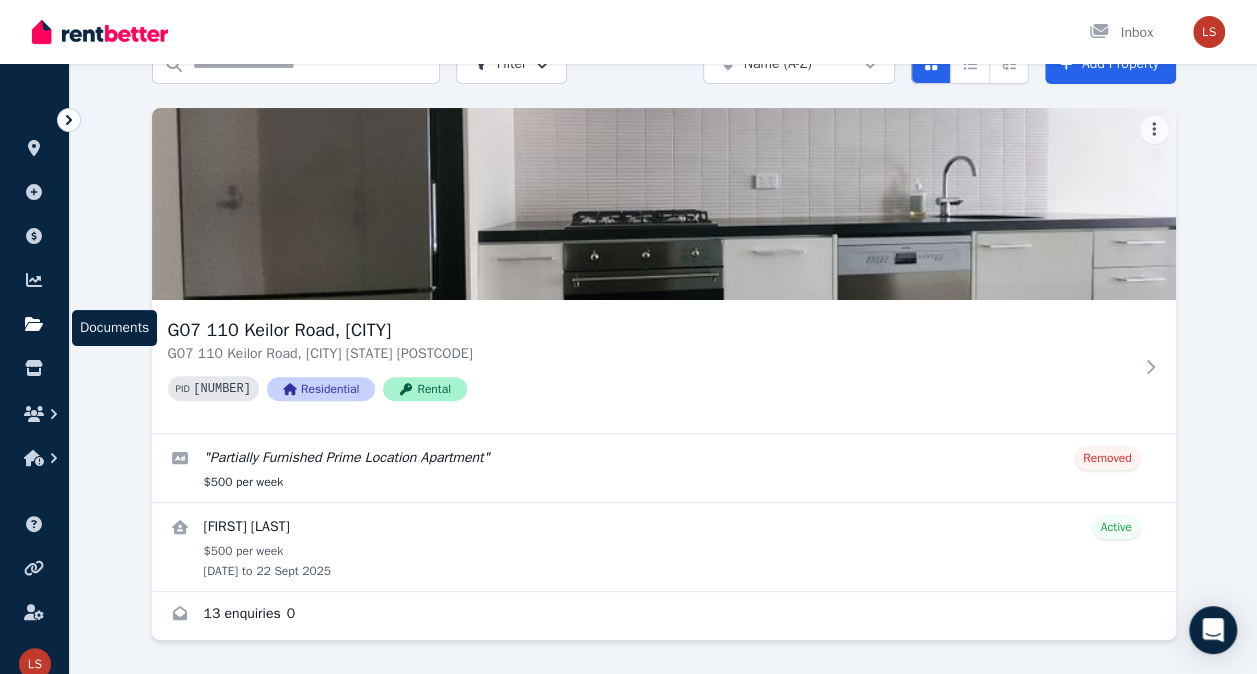 click 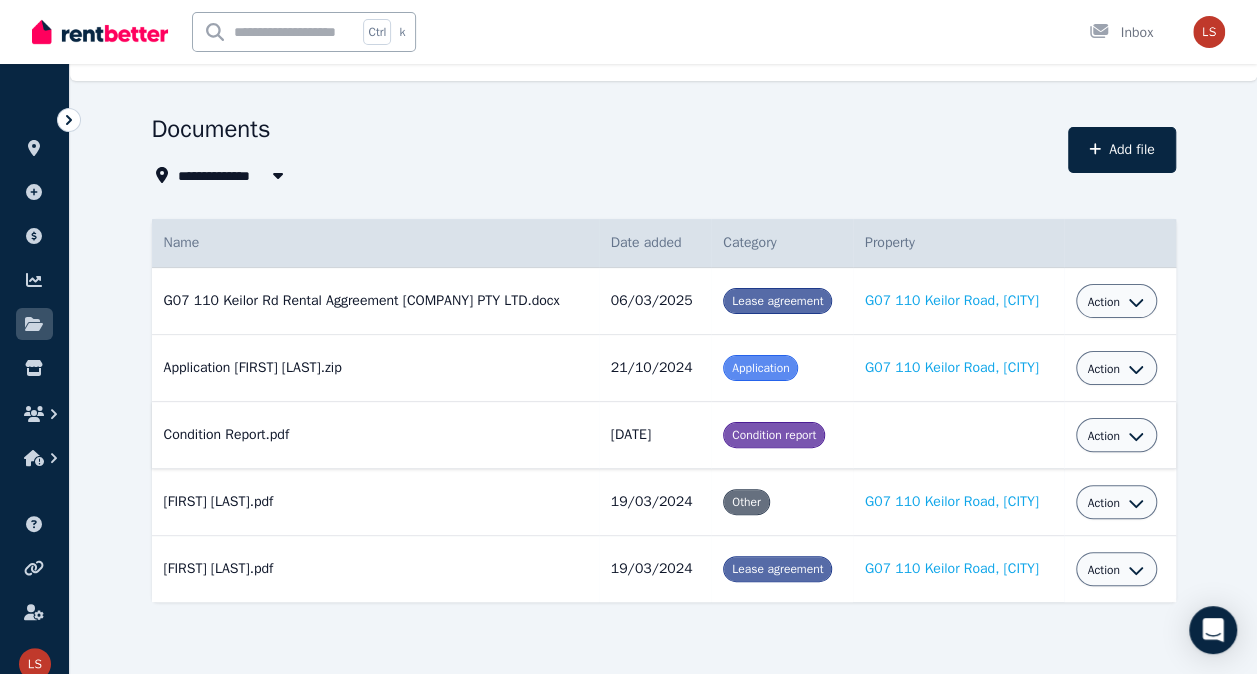 scroll, scrollTop: 60, scrollLeft: 0, axis: vertical 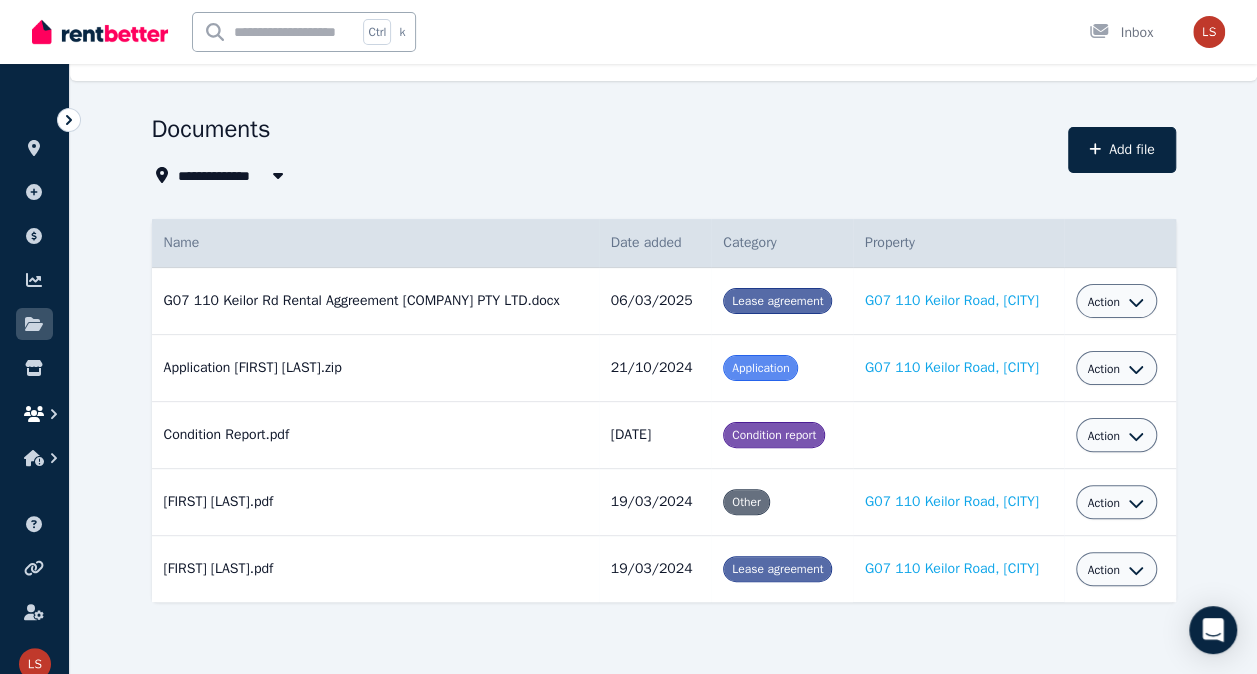 click 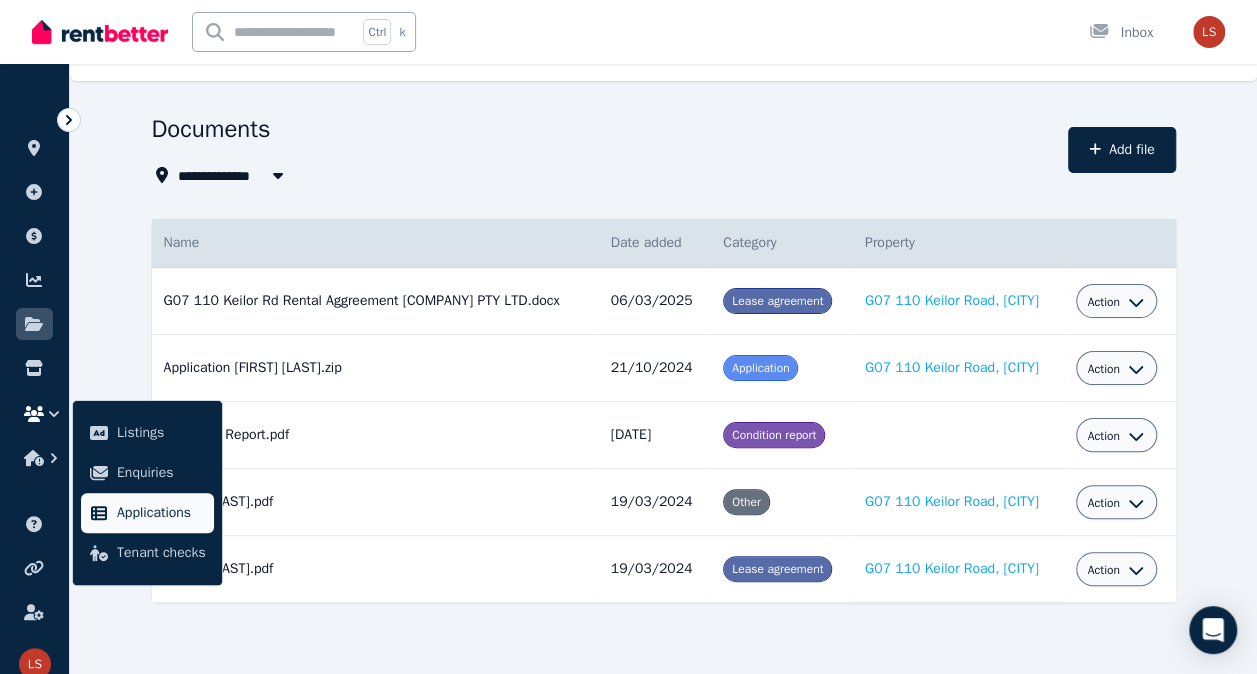 click on "Applications" at bounding box center (161, 513) 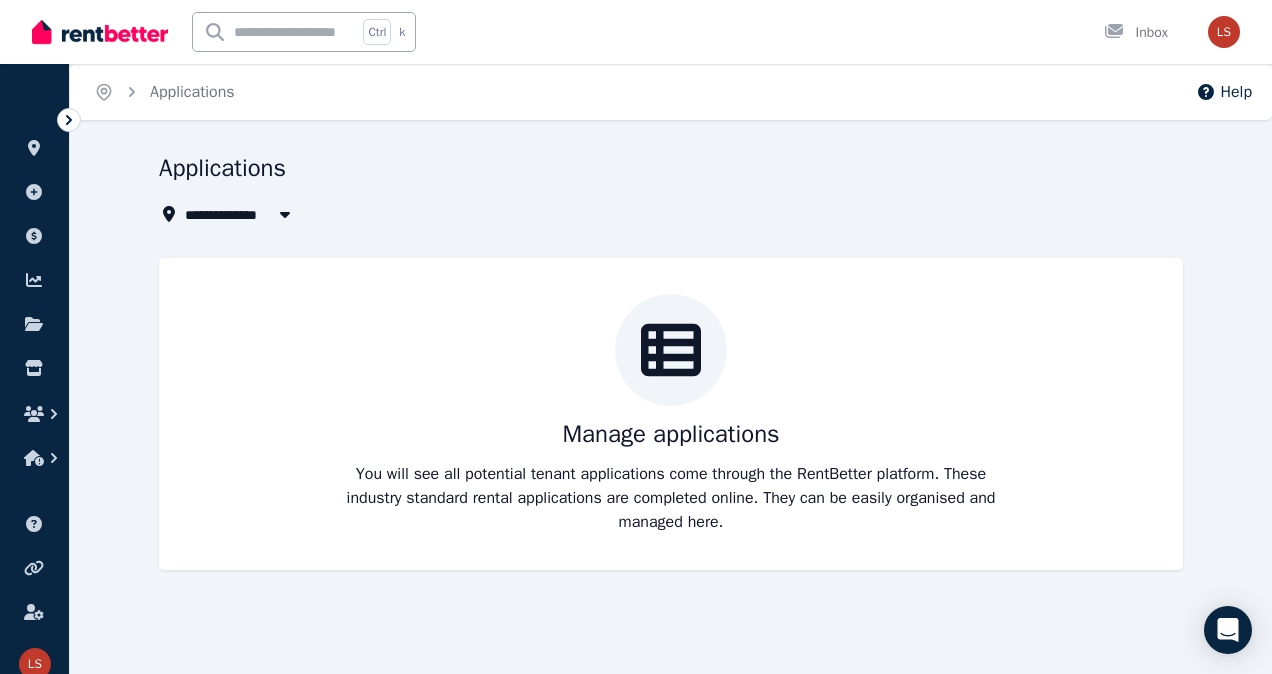 click 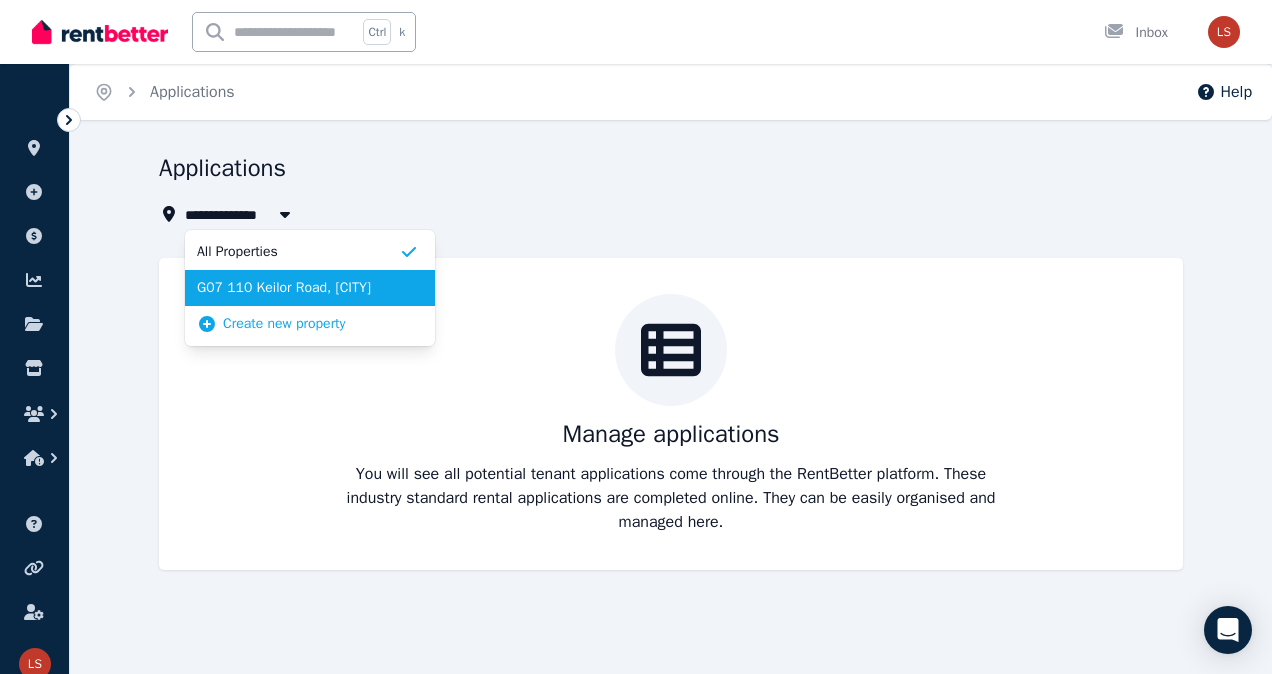 click on "G07 110 Keilor Road, [CITY]" at bounding box center [298, 288] 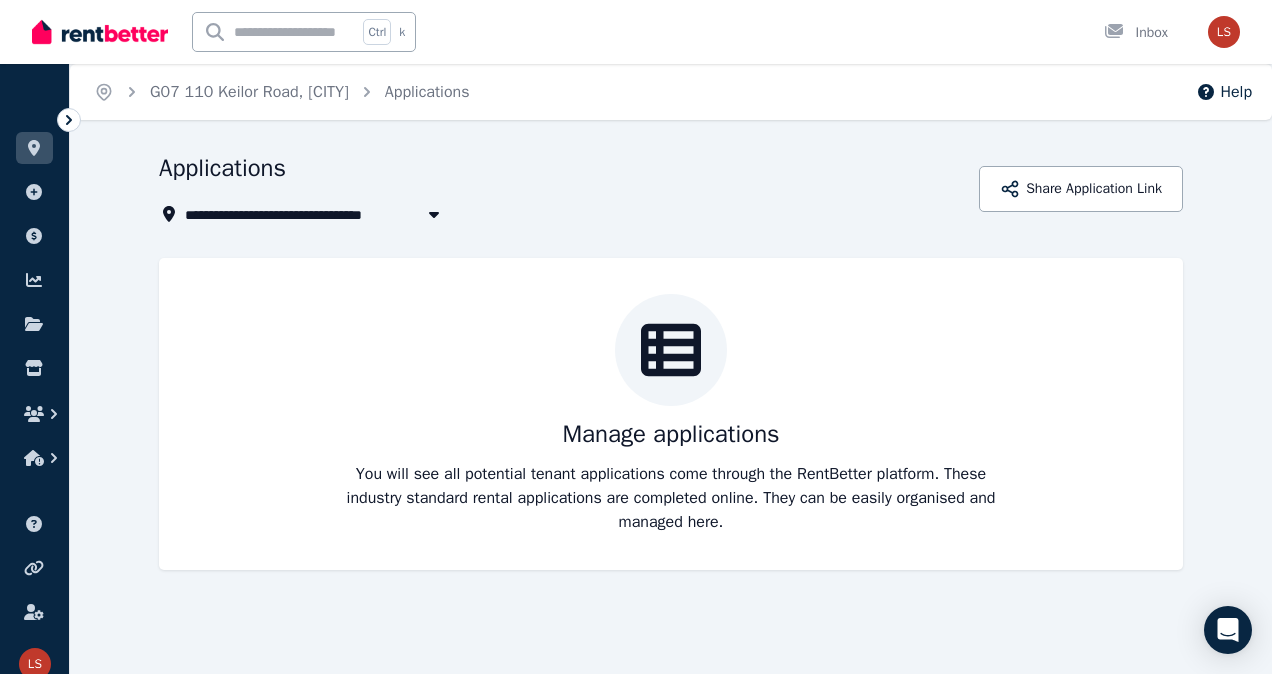 click 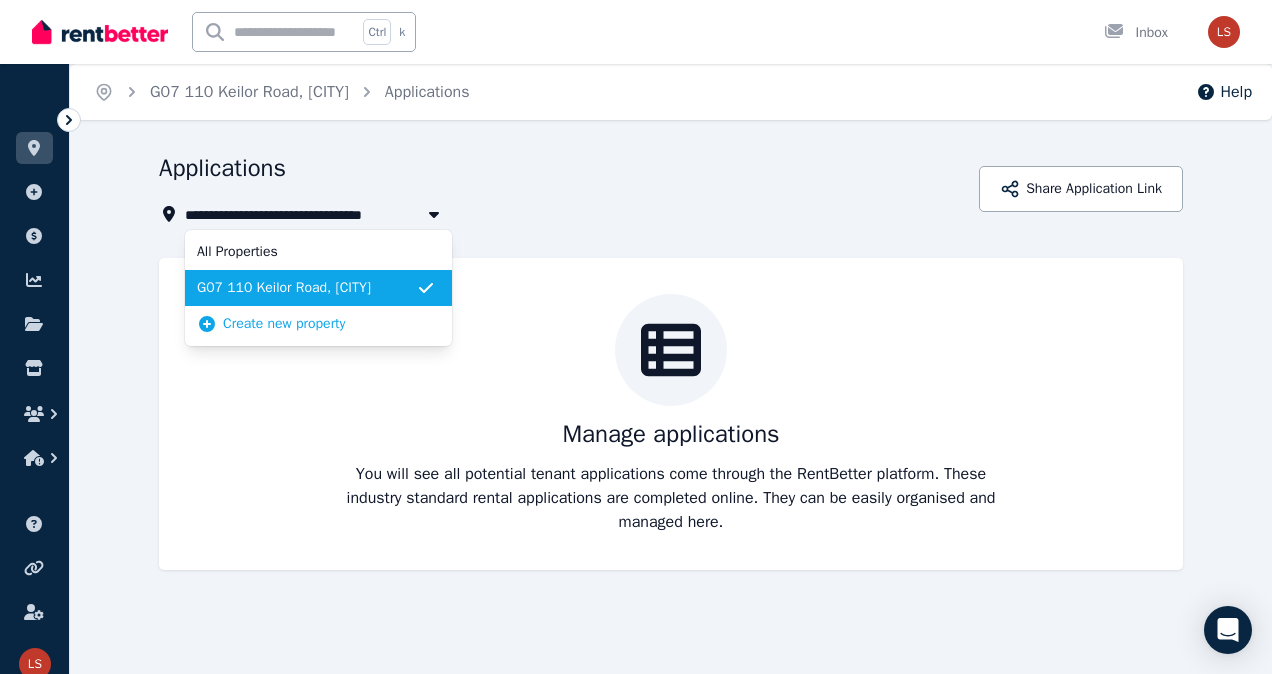 click on "G07 110 Keilor Road, [CITY]" at bounding box center [306, 288] 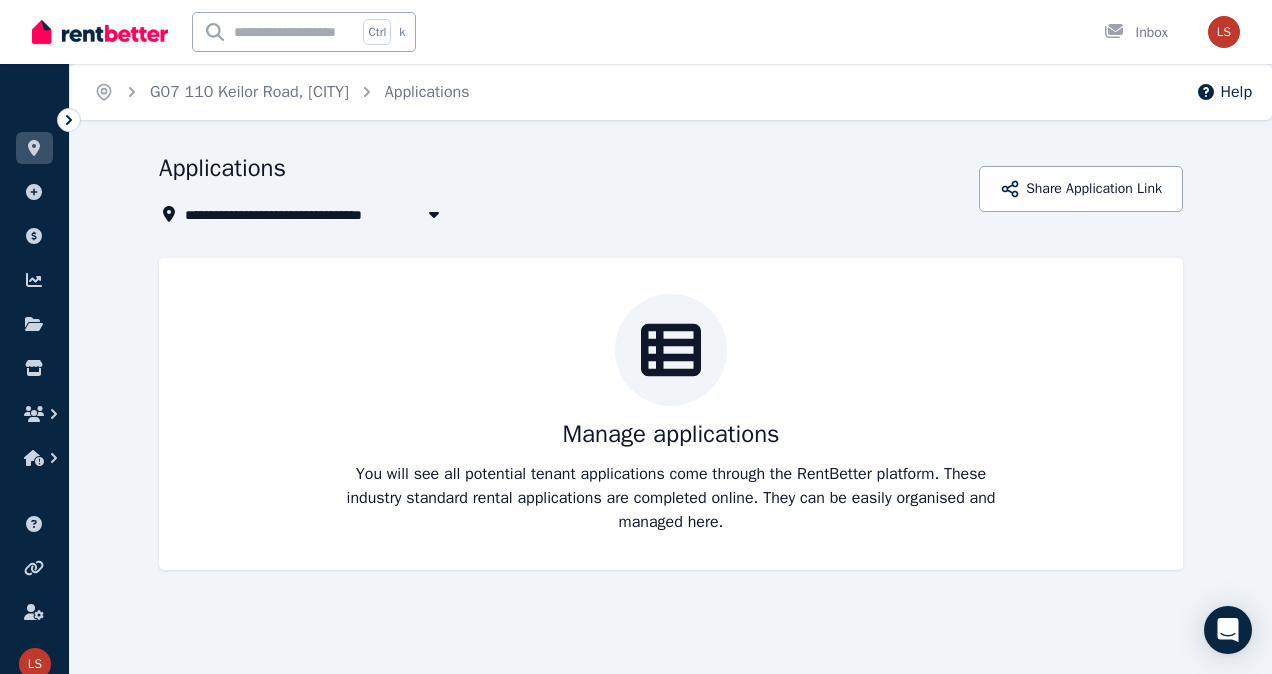 click on "You will see all potential tenant applications come through the RentBetter platform. These industry standard rental applications are completed online. They can be easily organised and managed here." at bounding box center (671, 498) 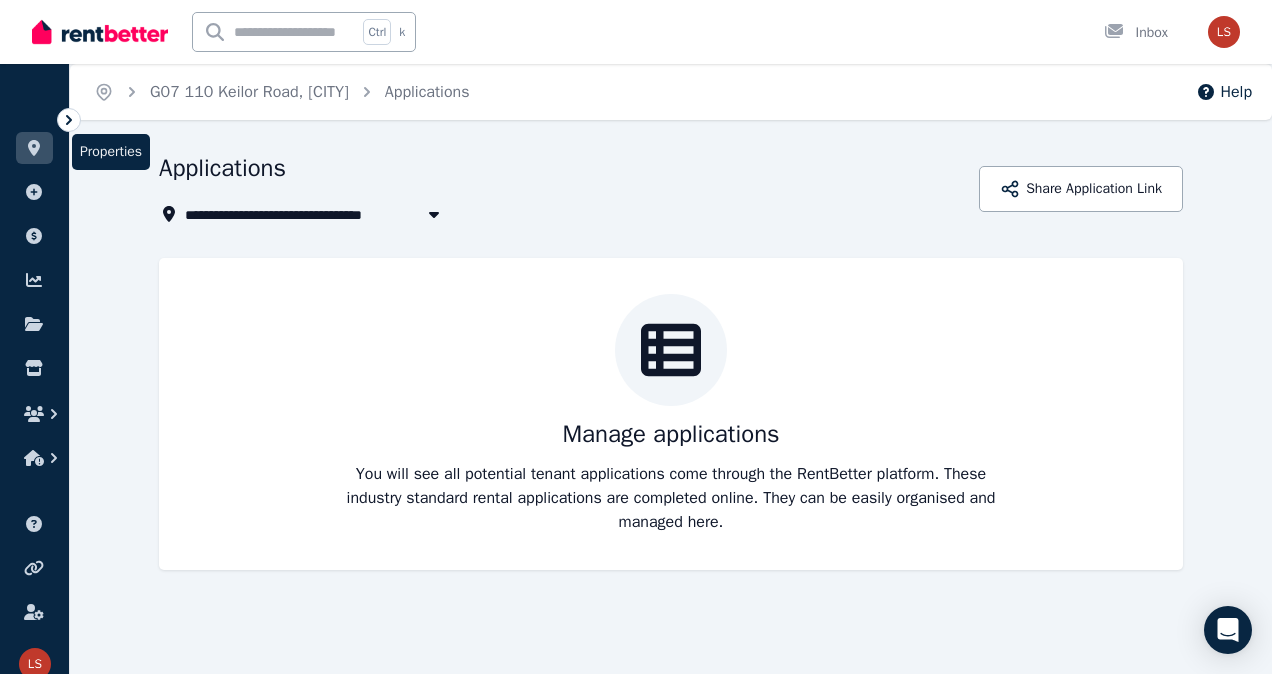 click 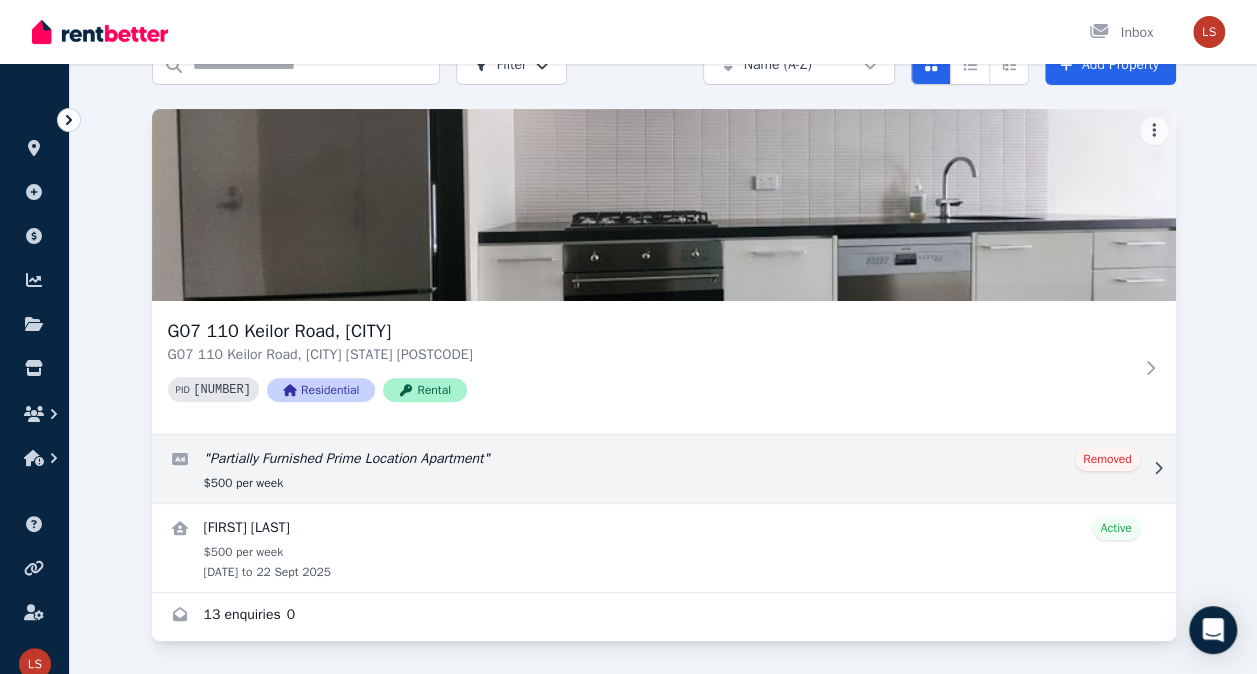 scroll, scrollTop: 108, scrollLeft: 0, axis: vertical 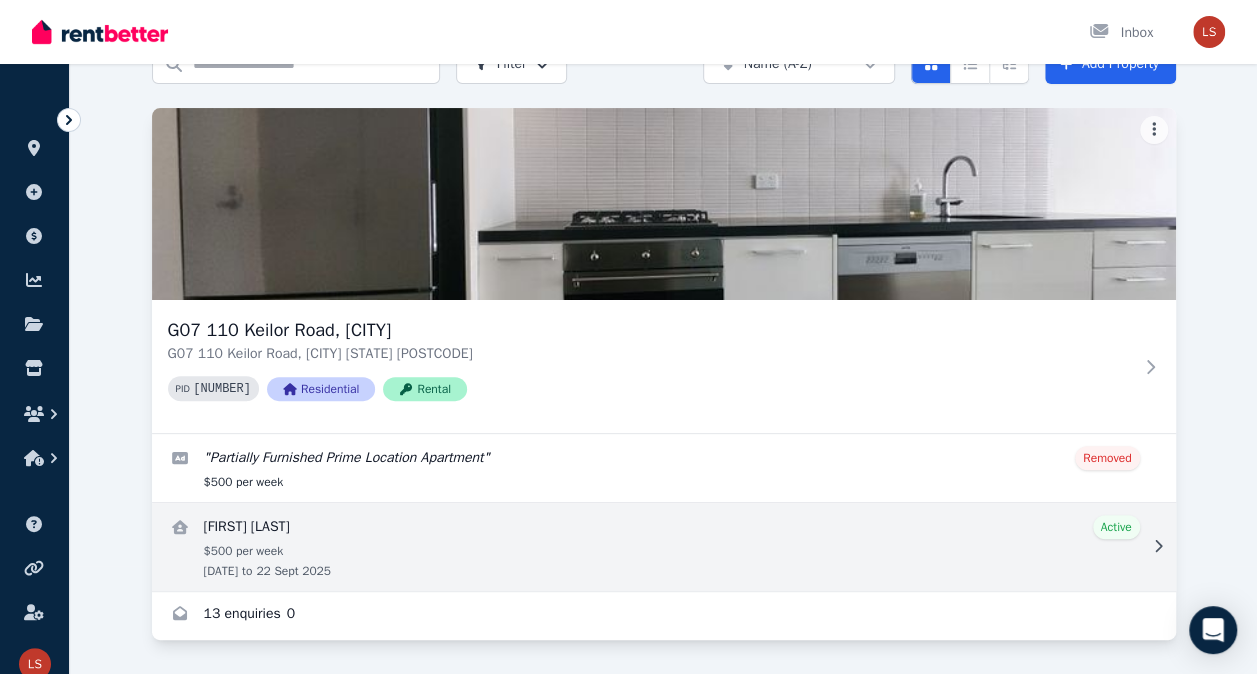 click at bounding box center (664, 547) 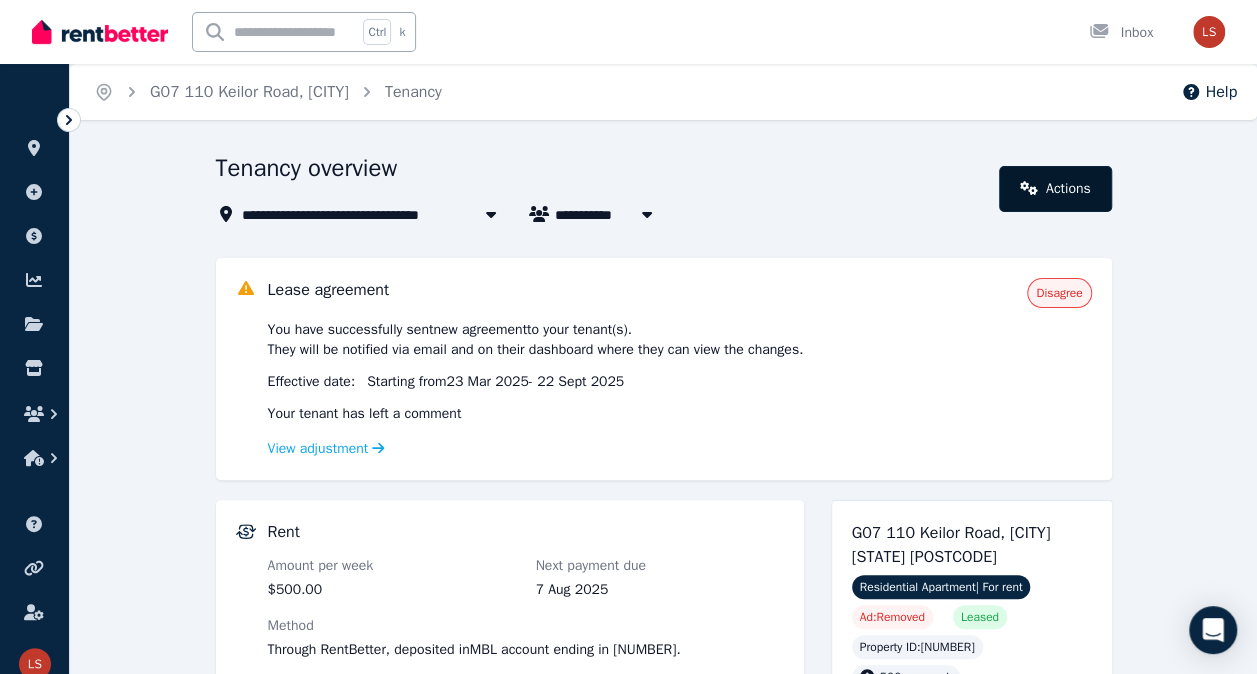click on "Actions" at bounding box center (1055, 189) 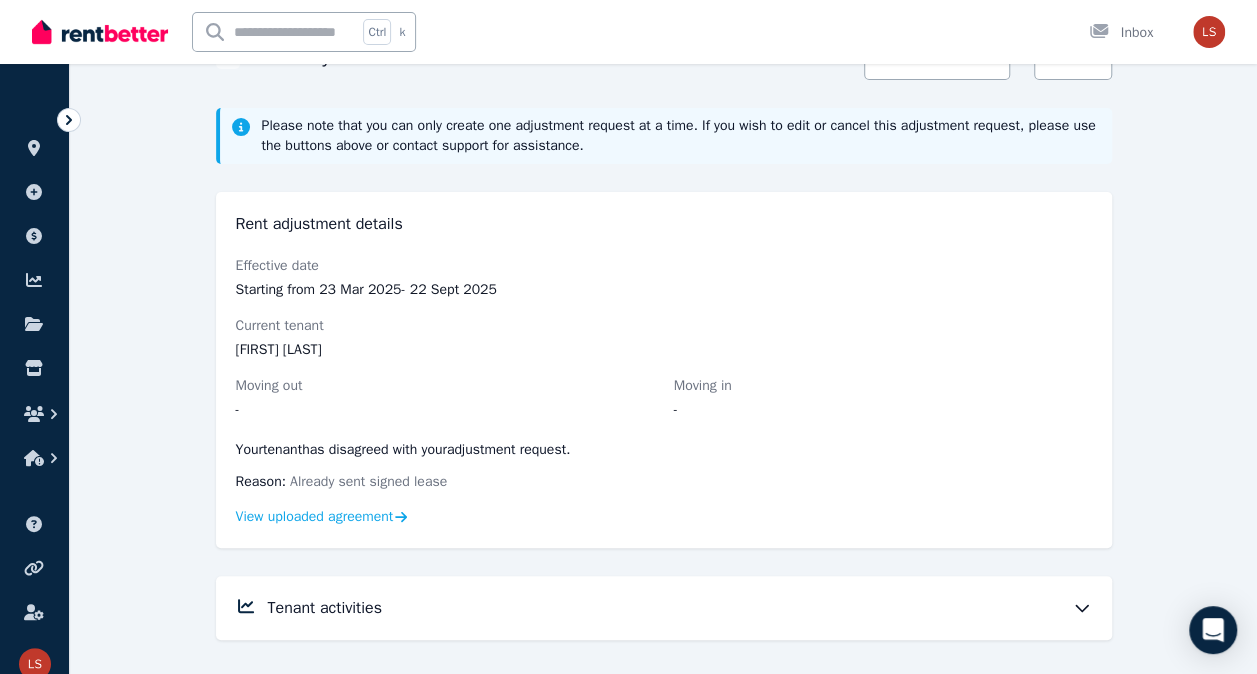 scroll, scrollTop: 119, scrollLeft: 0, axis: vertical 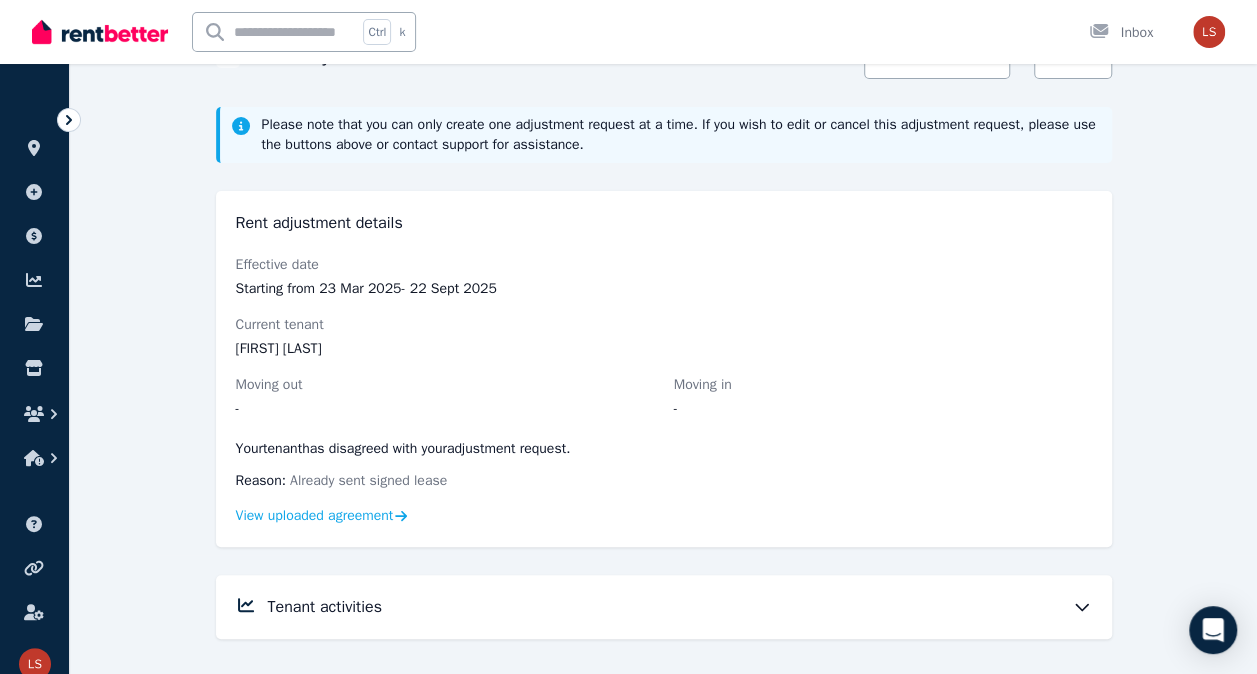 click on "Tenant activities" at bounding box center (680, 607) 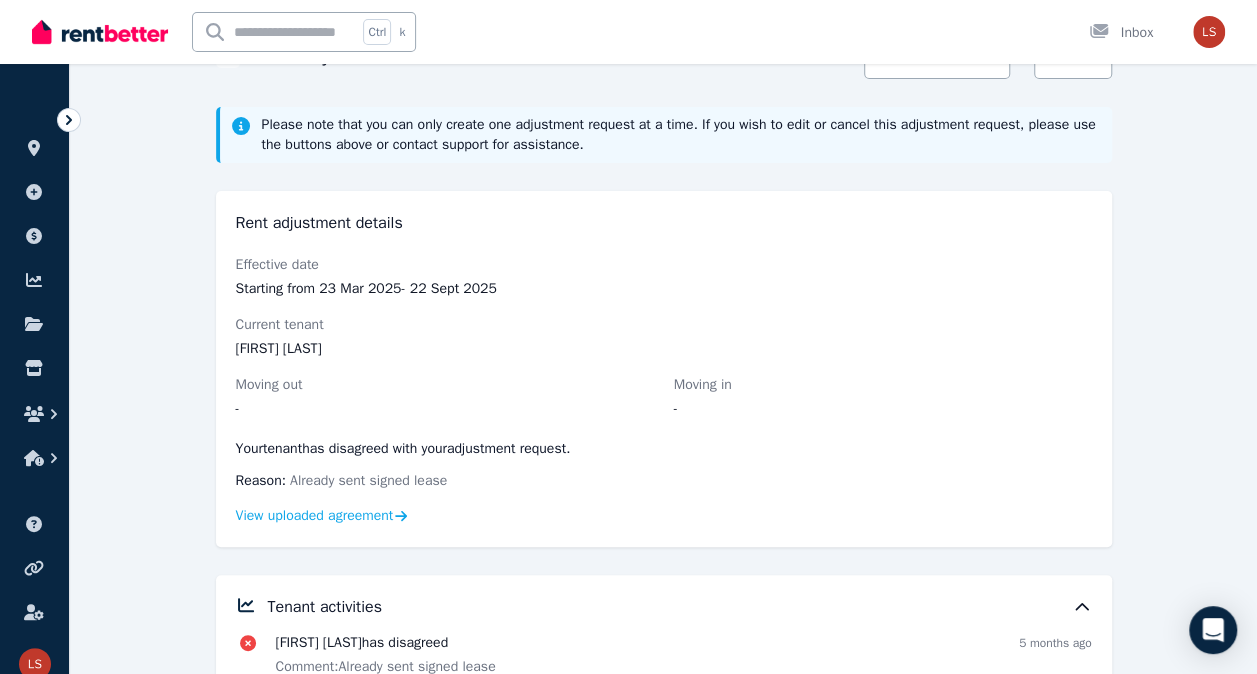 scroll, scrollTop: 179, scrollLeft: 0, axis: vertical 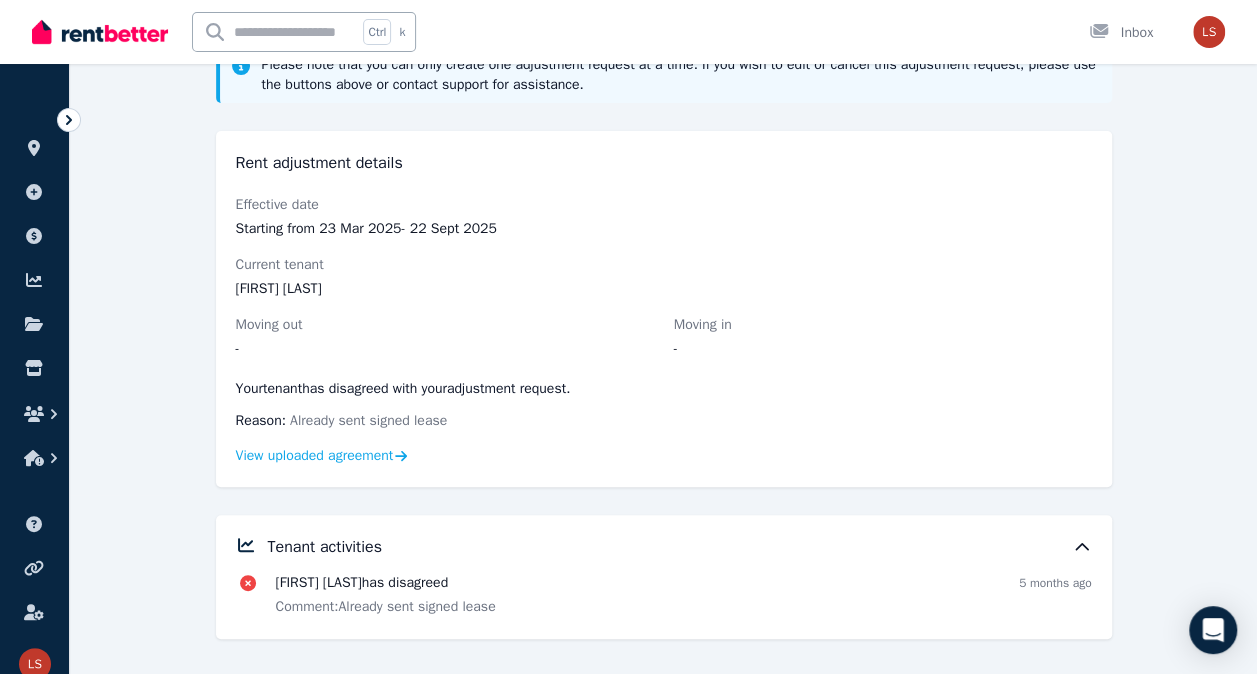 click 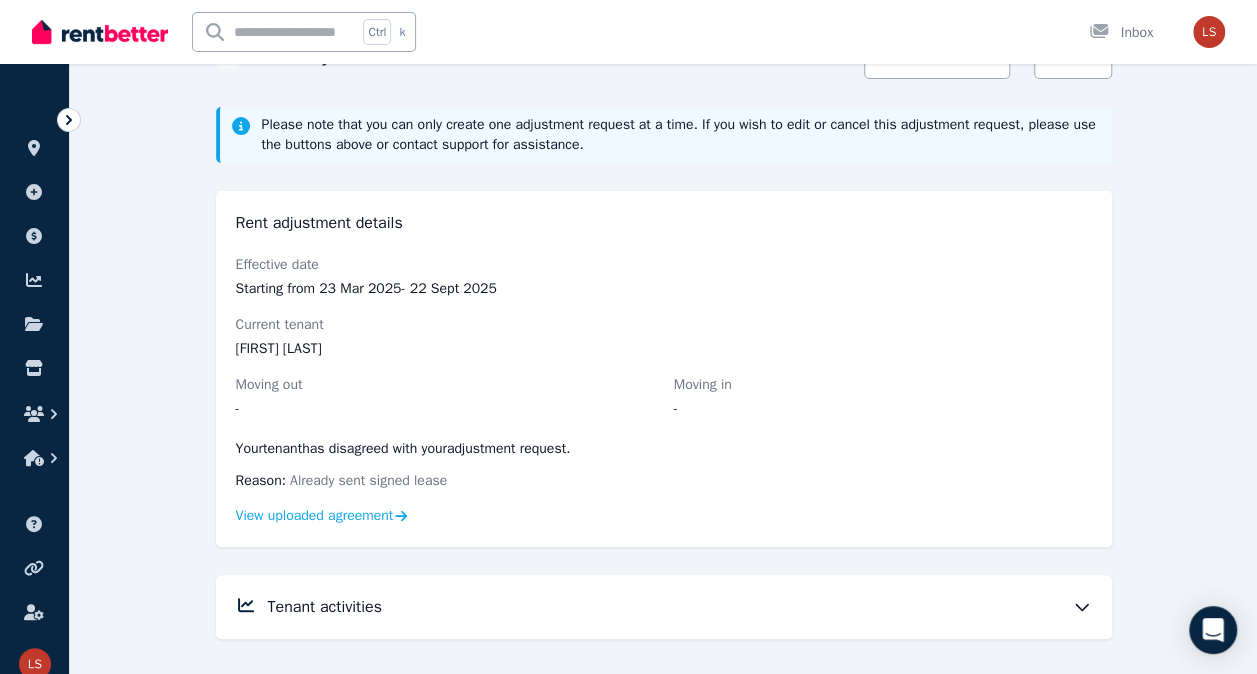 scroll, scrollTop: 0, scrollLeft: 0, axis: both 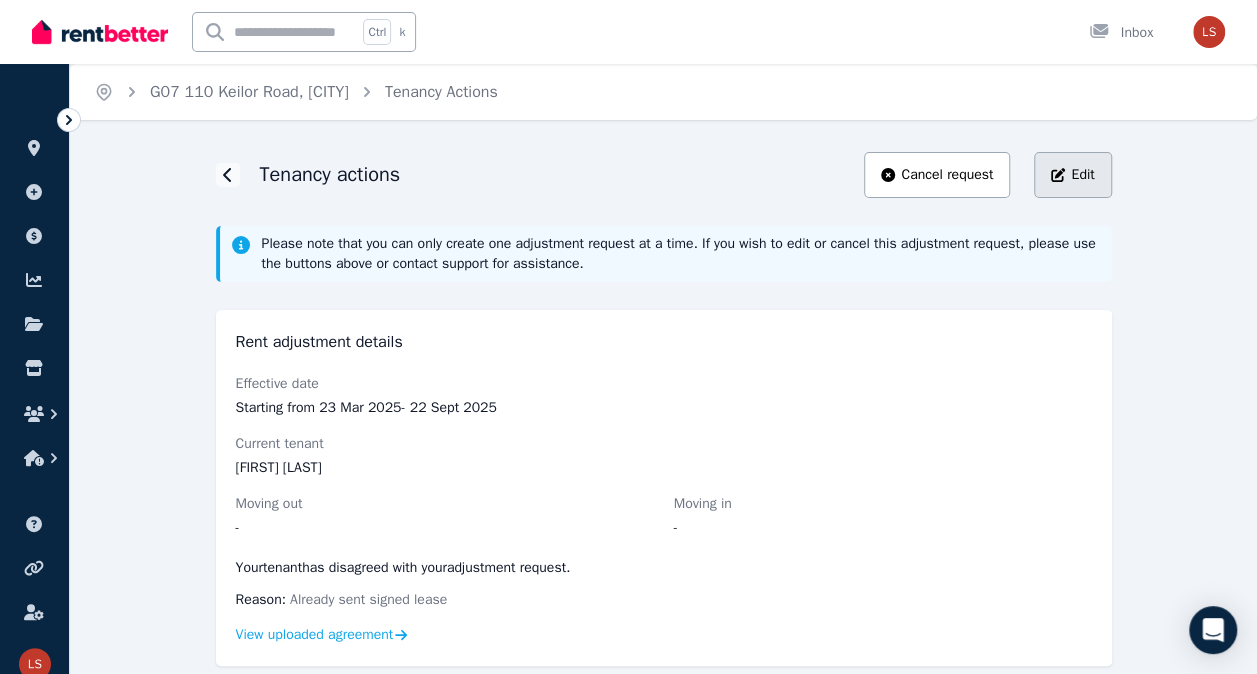 click on "Edit" at bounding box center (1082, 175) 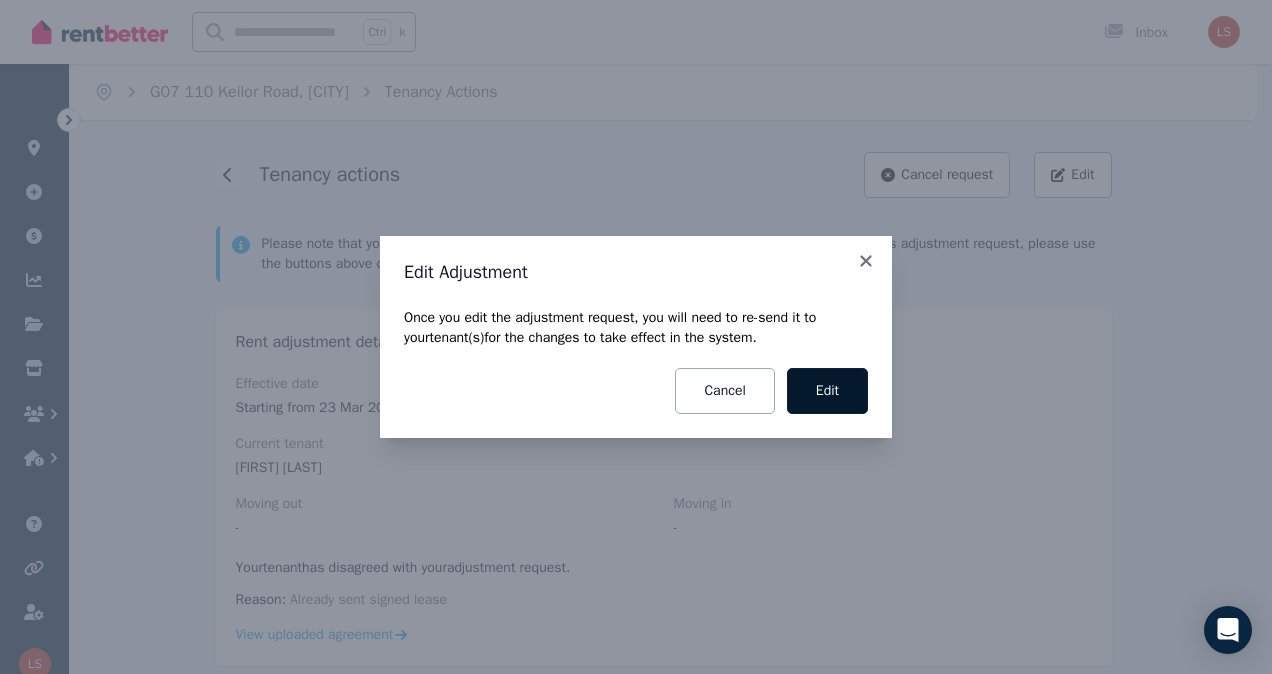 click on "Edit" at bounding box center (827, 391) 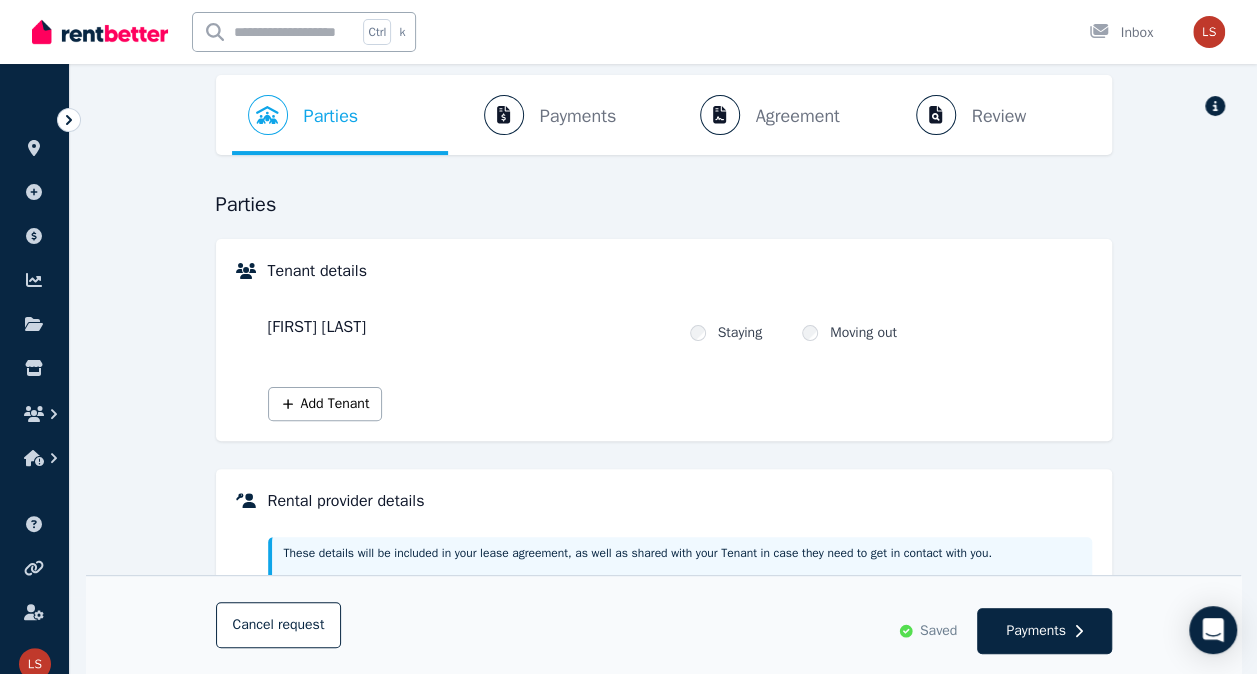 scroll, scrollTop: 200, scrollLeft: 0, axis: vertical 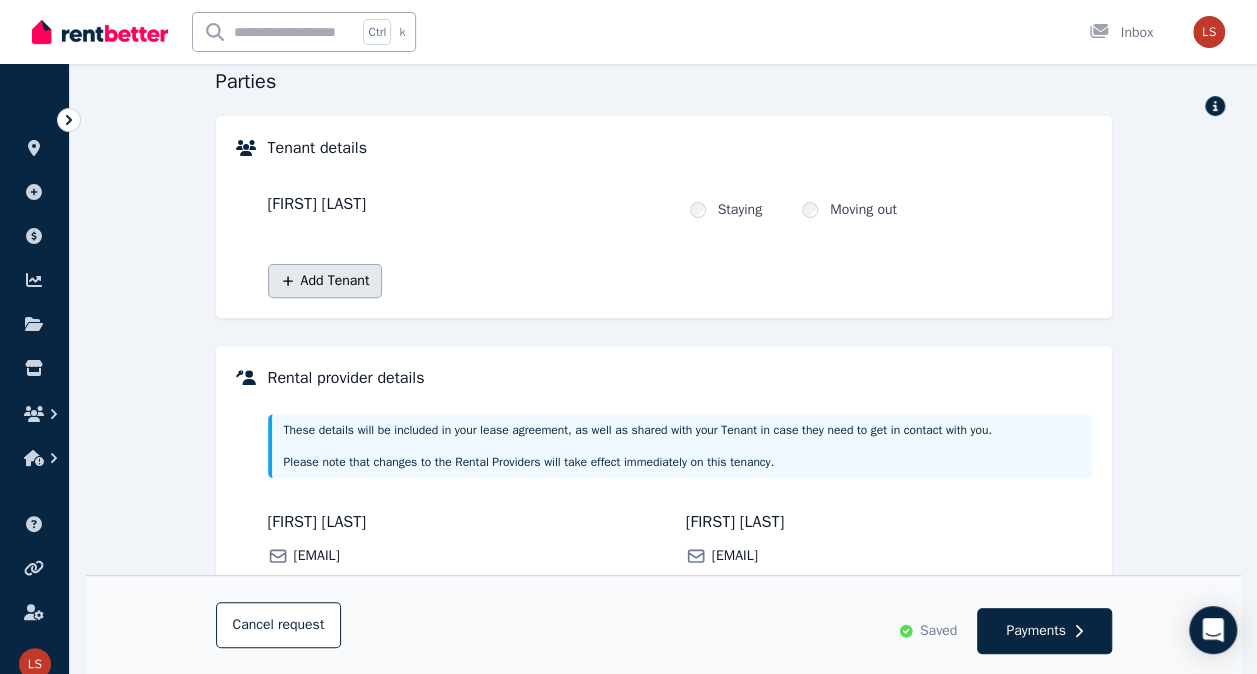click on "Add Tenant" at bounding box center [325, 281] 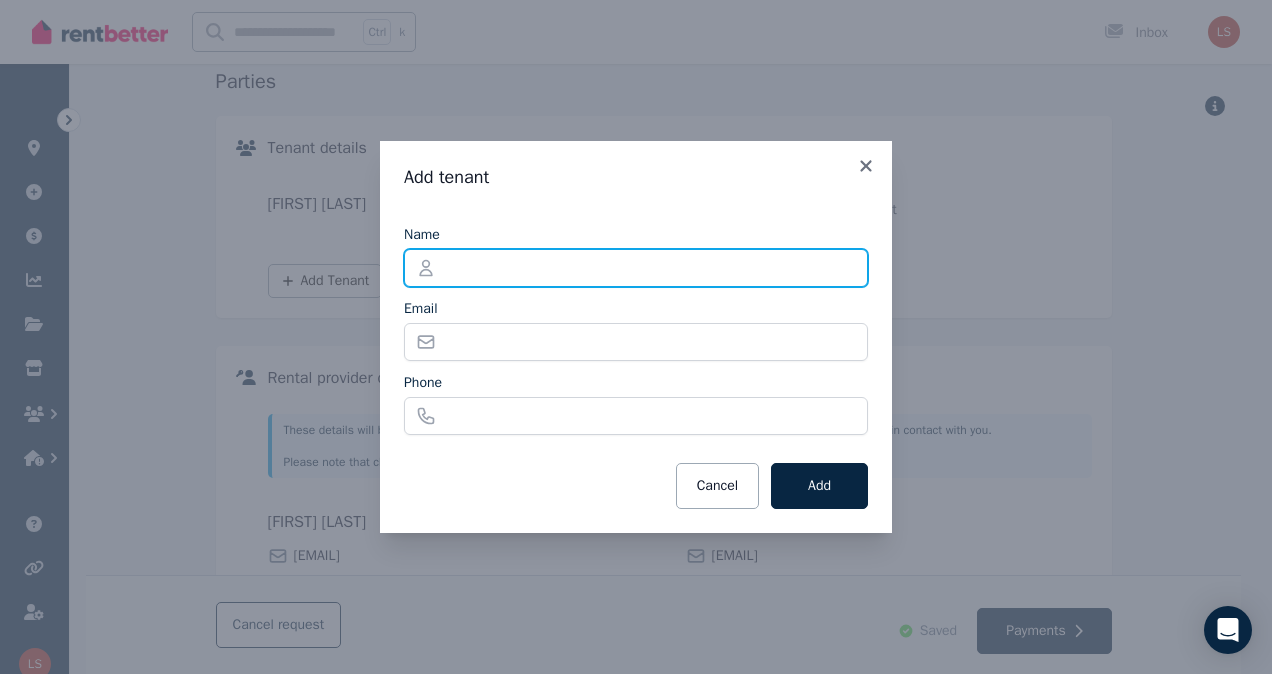 click on "Name" at bounding box center [636, 268] 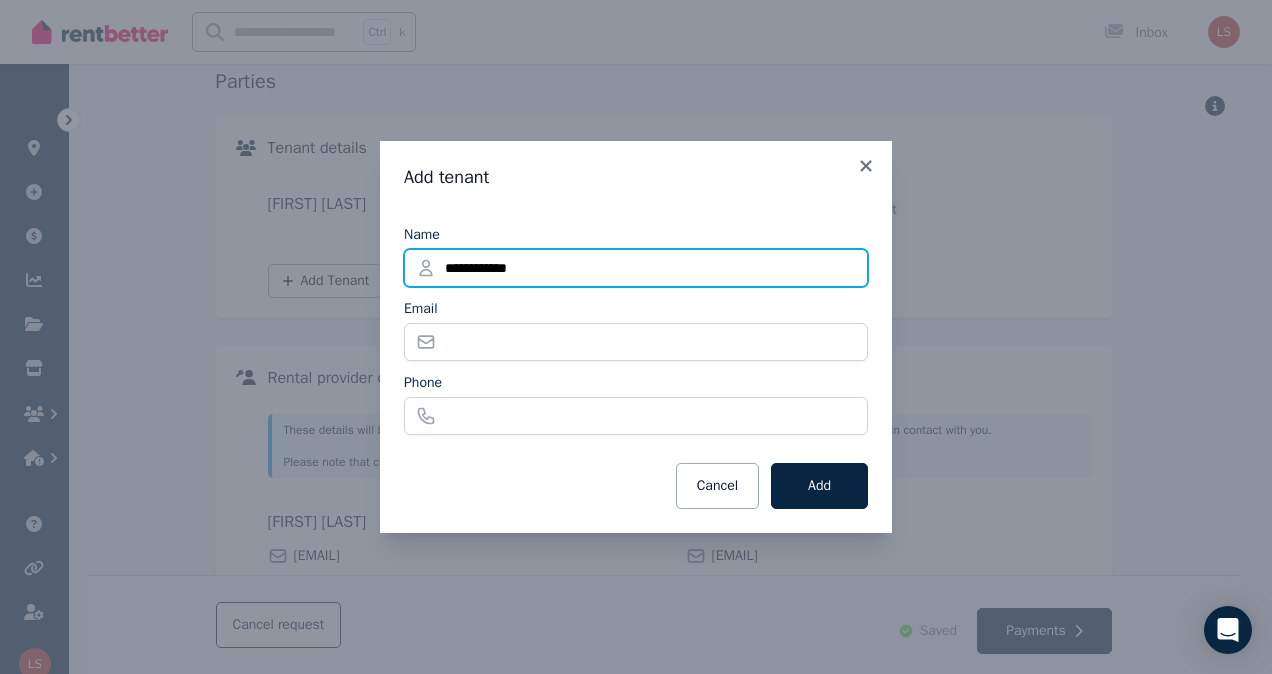 type on "**********" 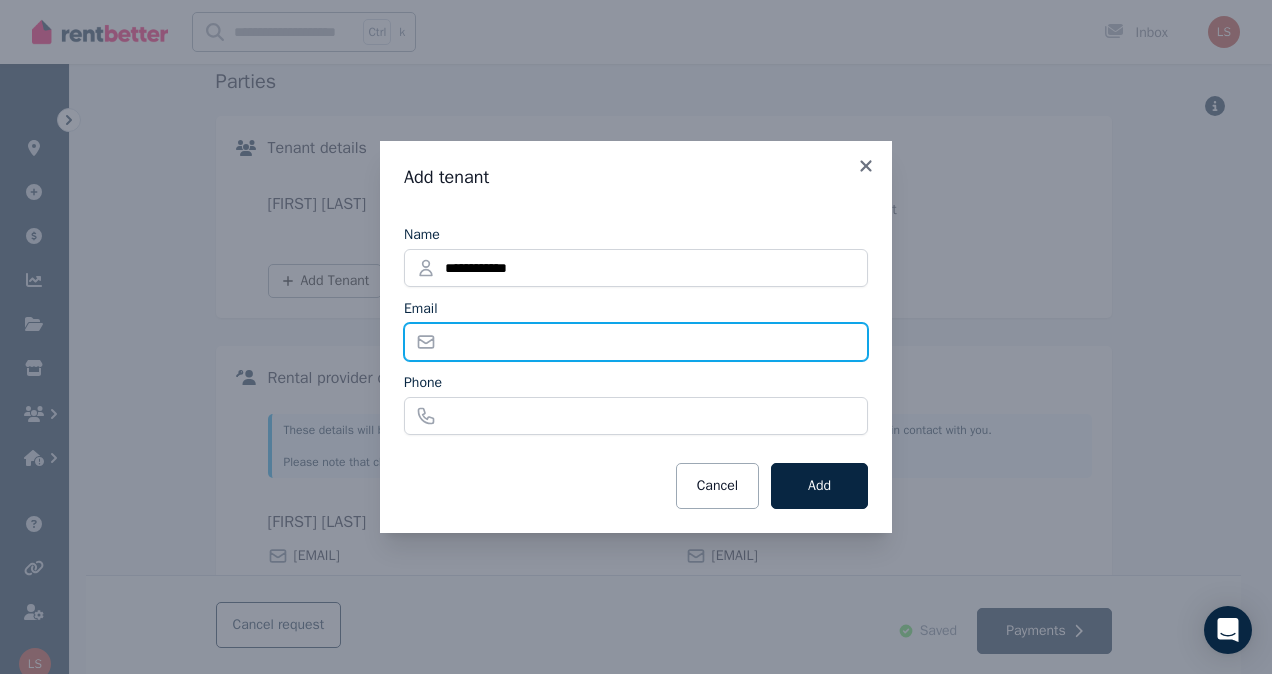 click on "Email" at bounding box center [636, 342] 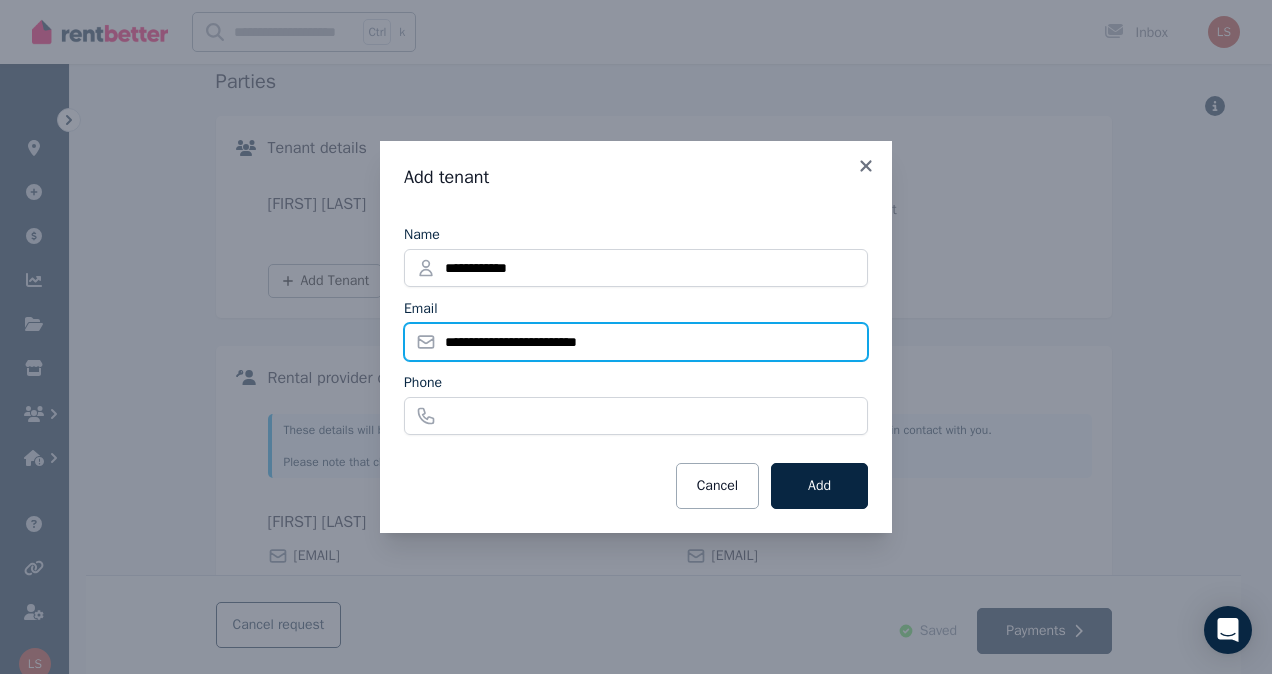 type on "**********" 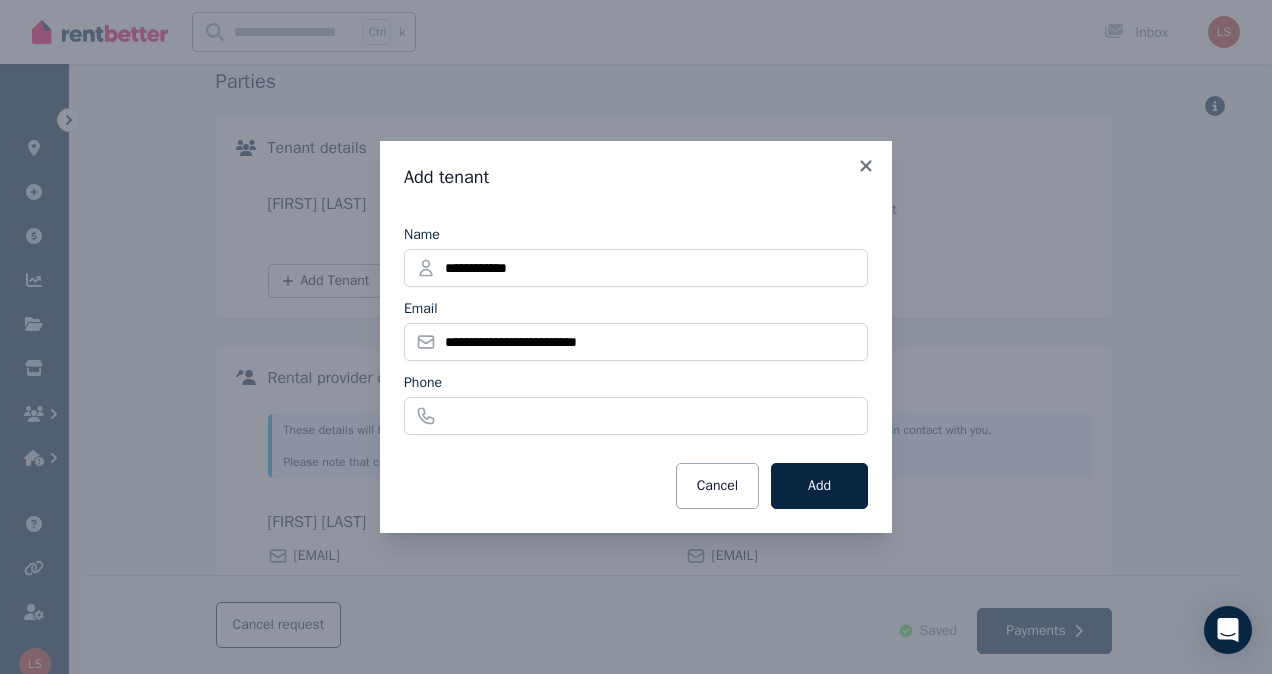 click on "**********" at bounding box center [636, 337] 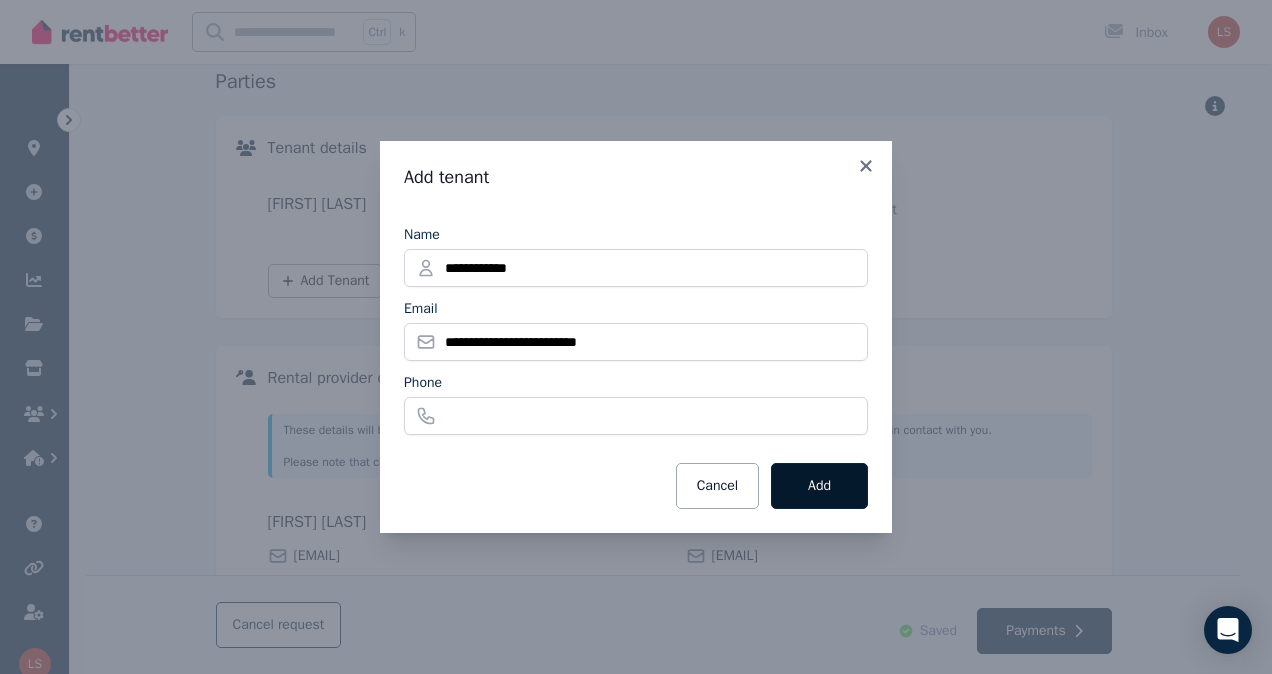 click on "Add" at bounding box center [819, 486] 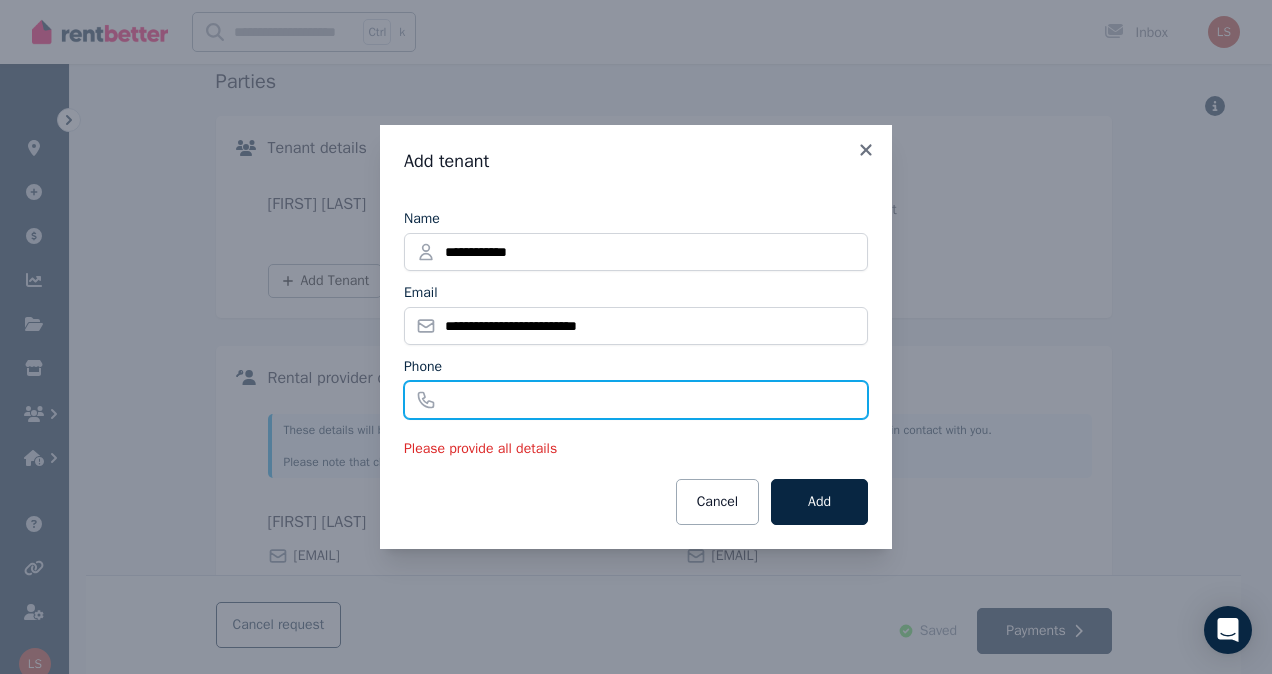 click on "Phone" at bounding box center [636, 400] 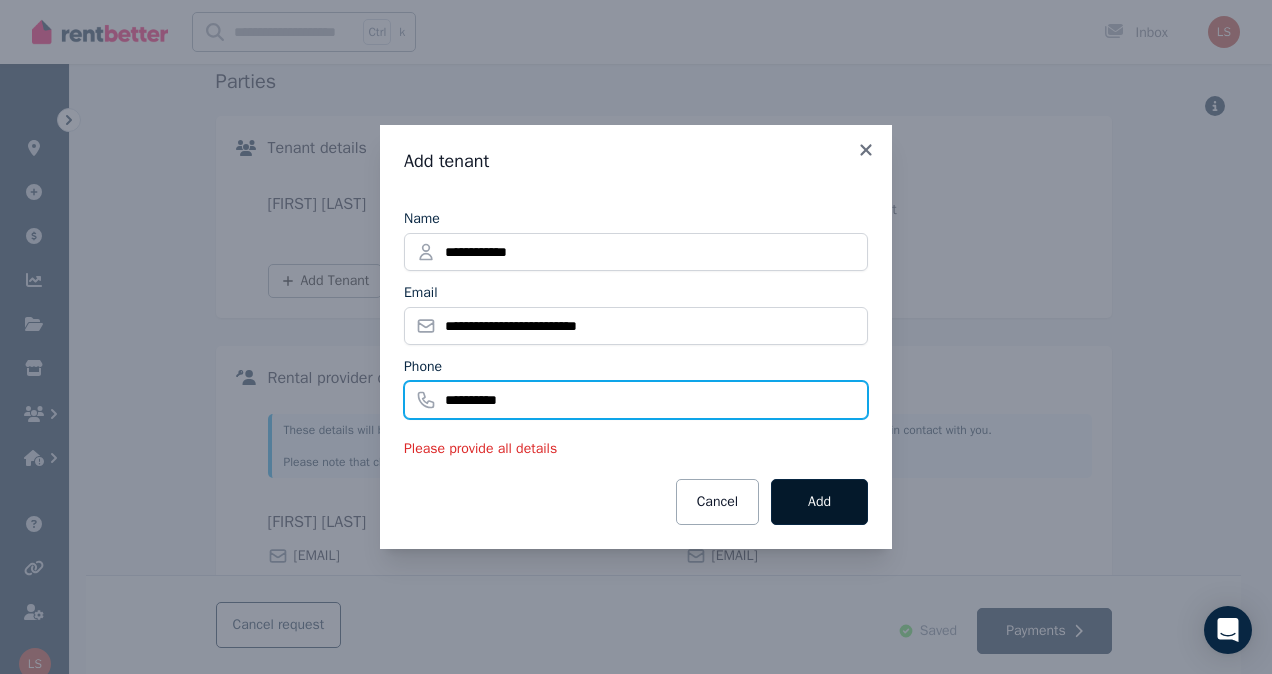 type on "**********" 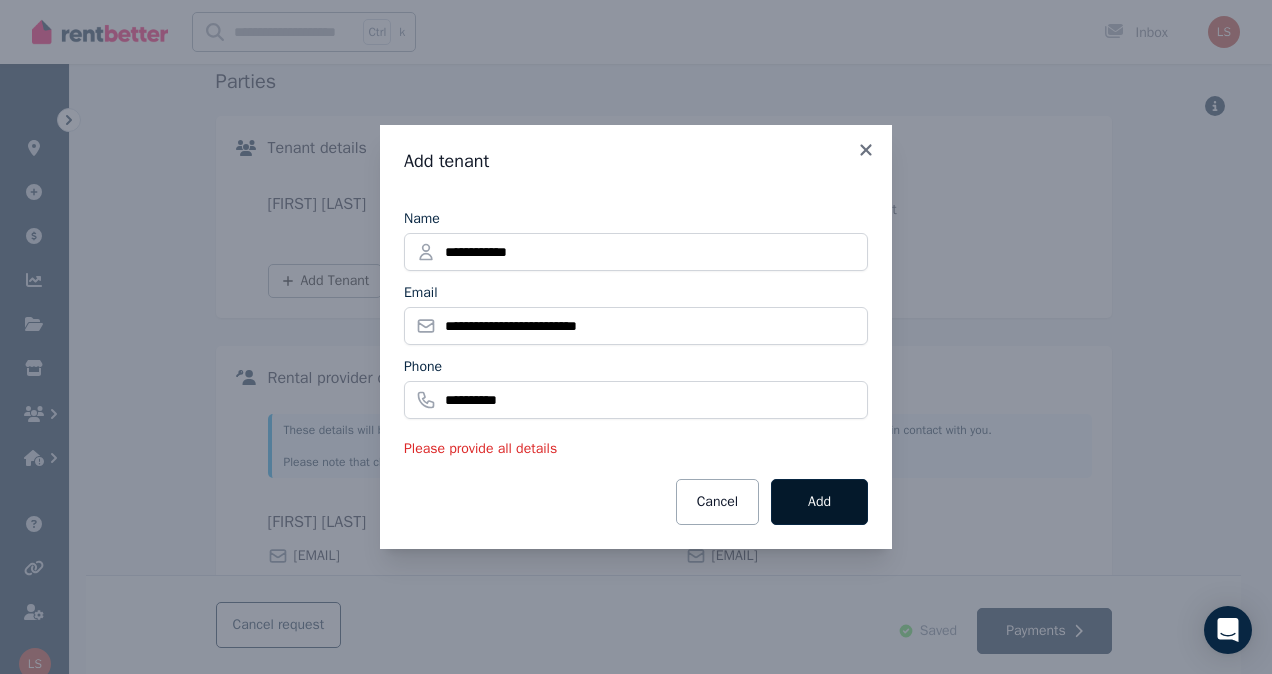 click on "Add" at bounding box center [819, 502] 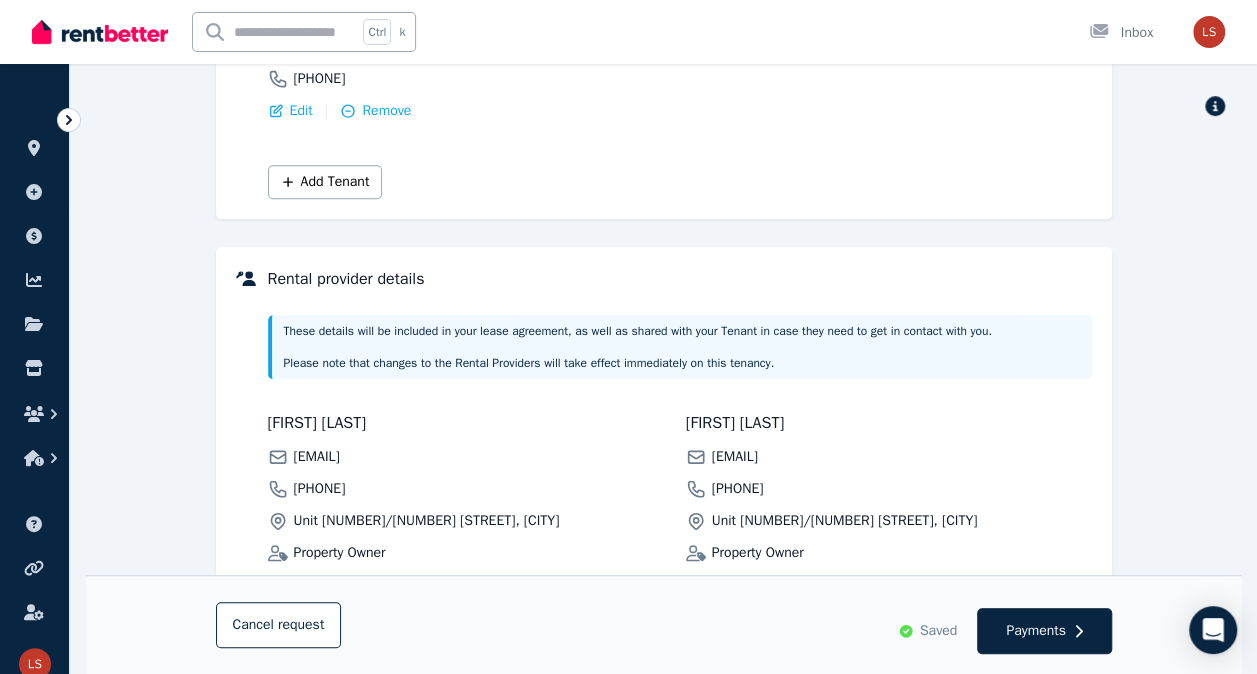 scroll, scrollTop: 667, scrollLeft: 0, axis: vertical 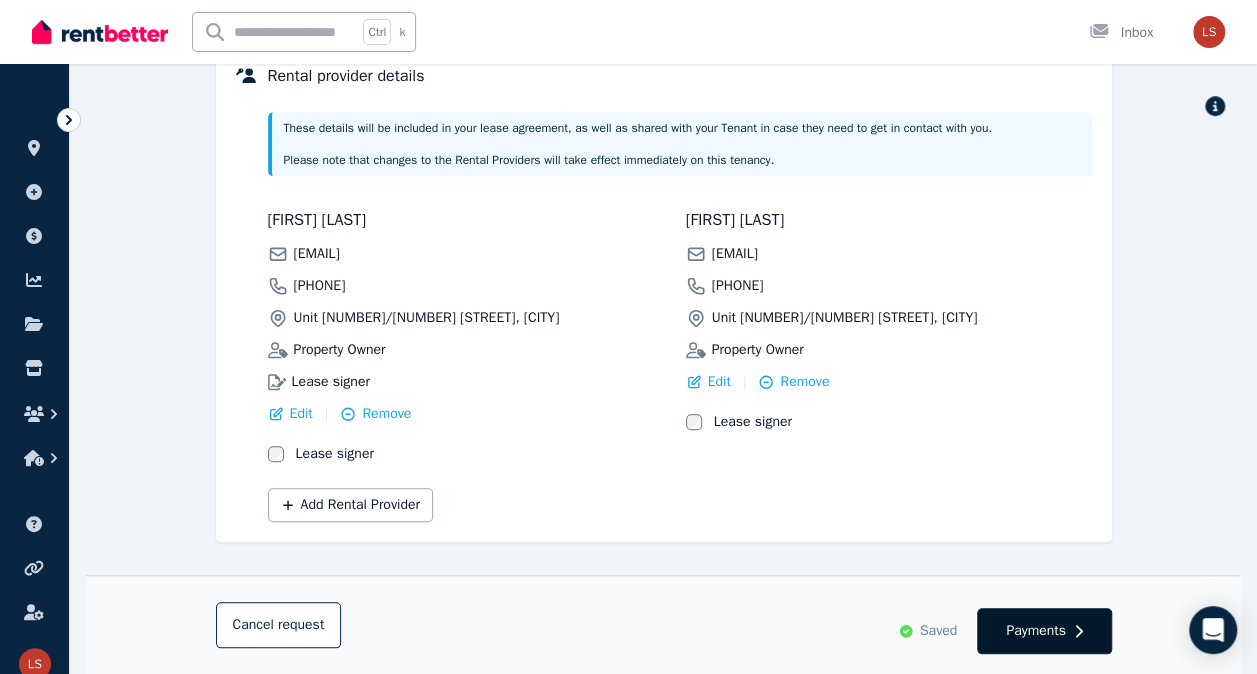 click on "Payments" at bounding box center [1044, 631] 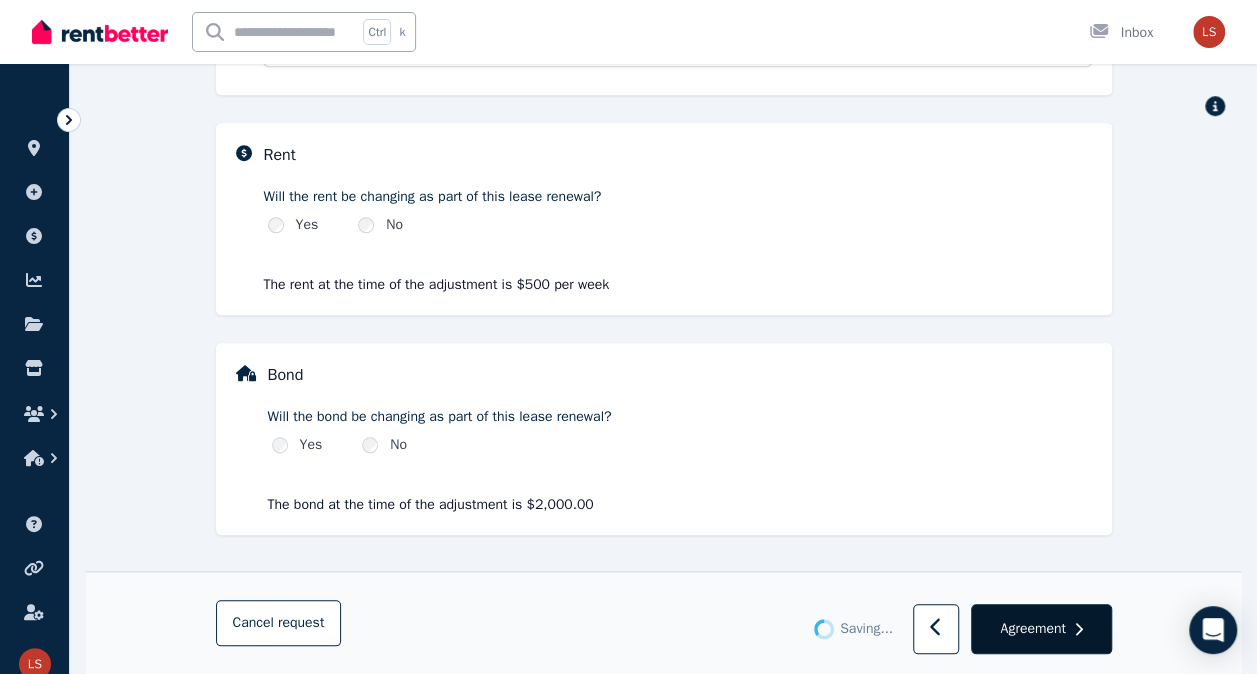 scroll, scrollTop: 649, scrollLeft: 0, axis: vertical 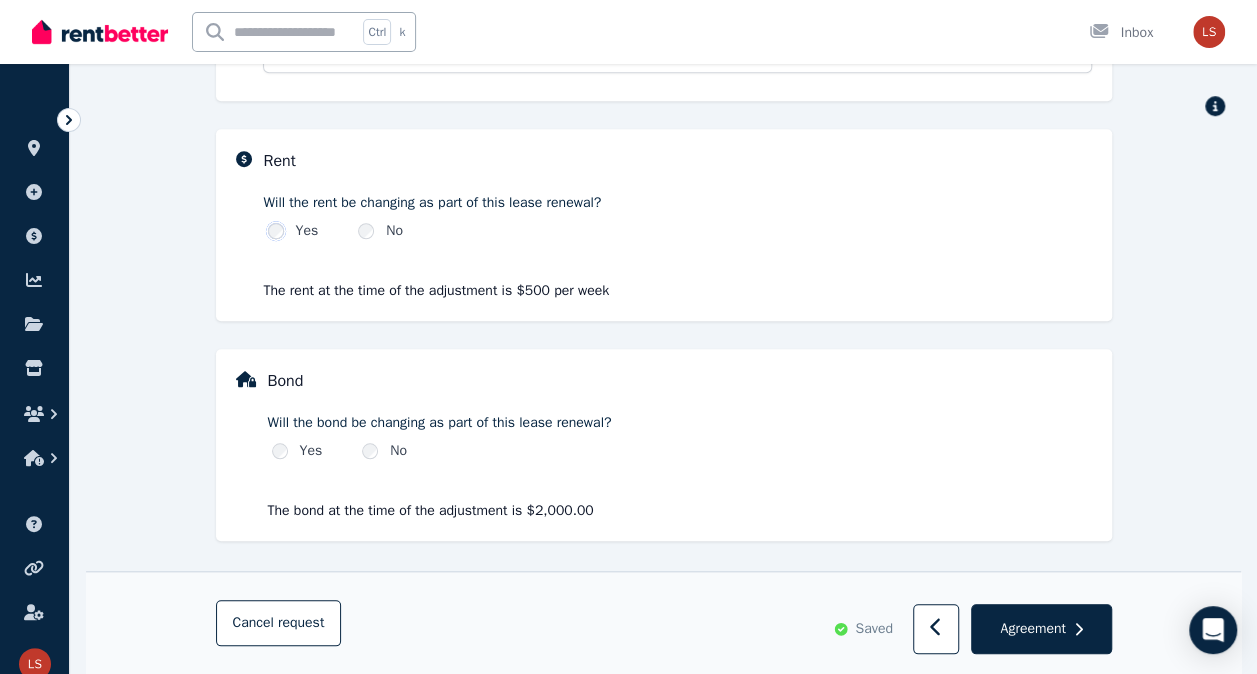 select on "**********" 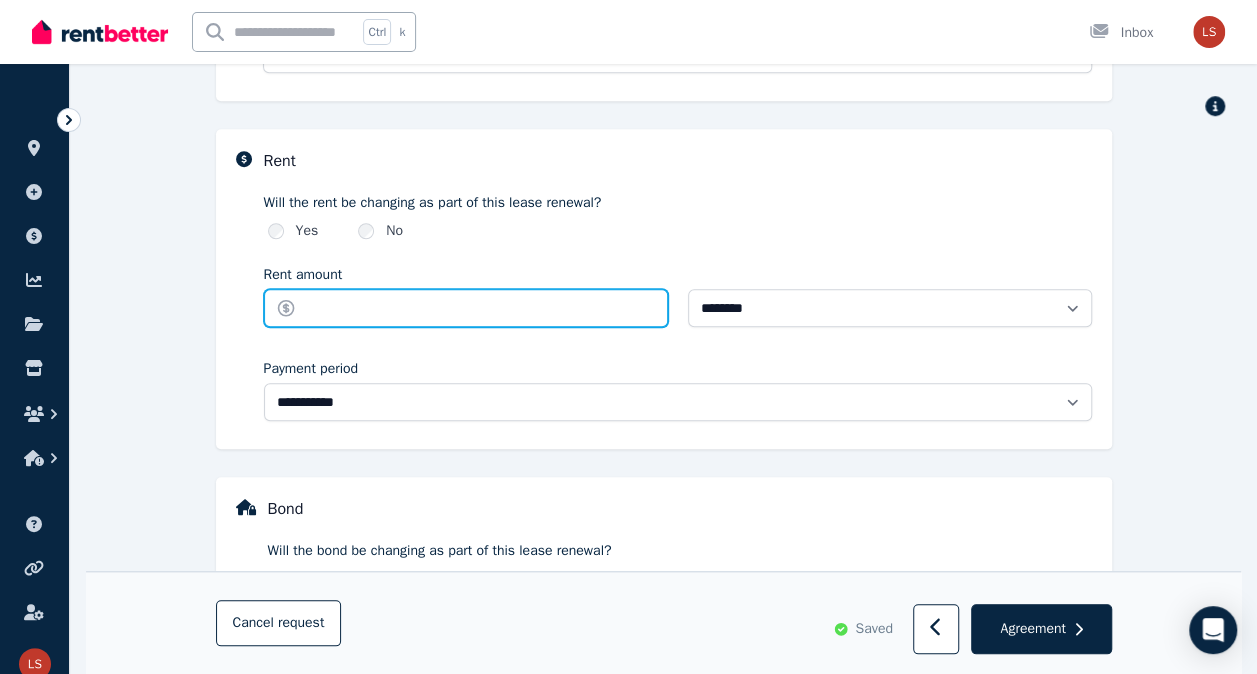 click on "Rent amount" at bounding box center [466, 308] 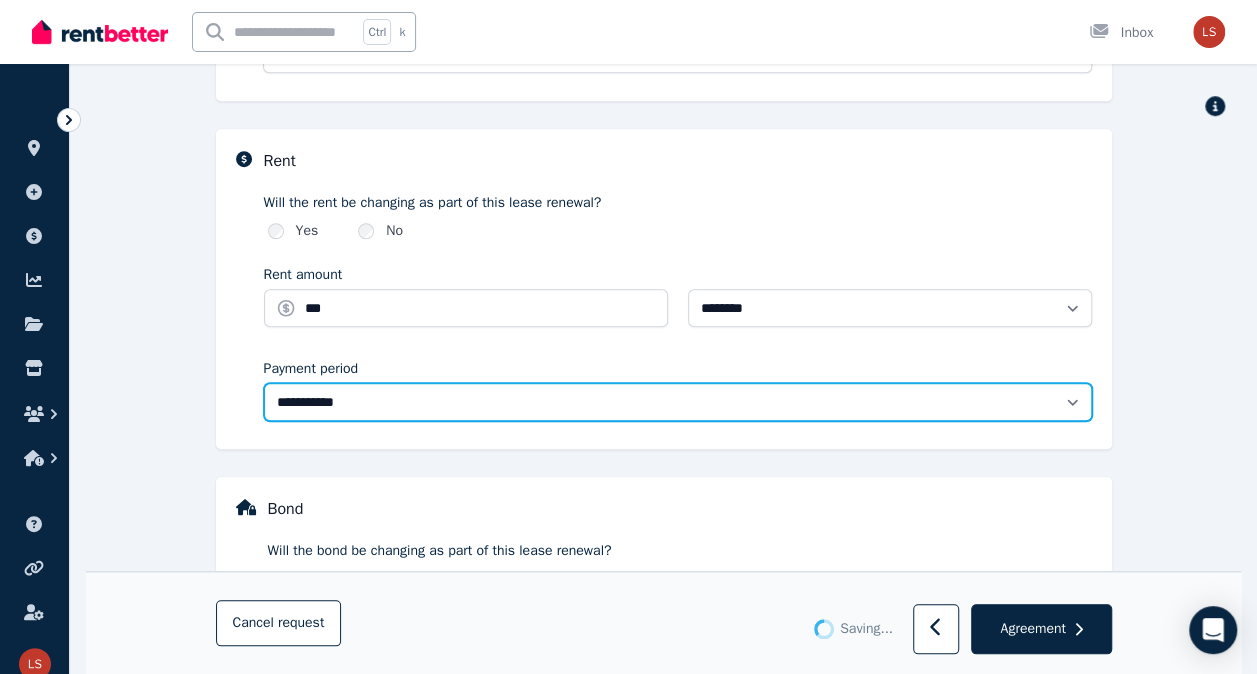 click on "**********" at bounding box center (678, 402) 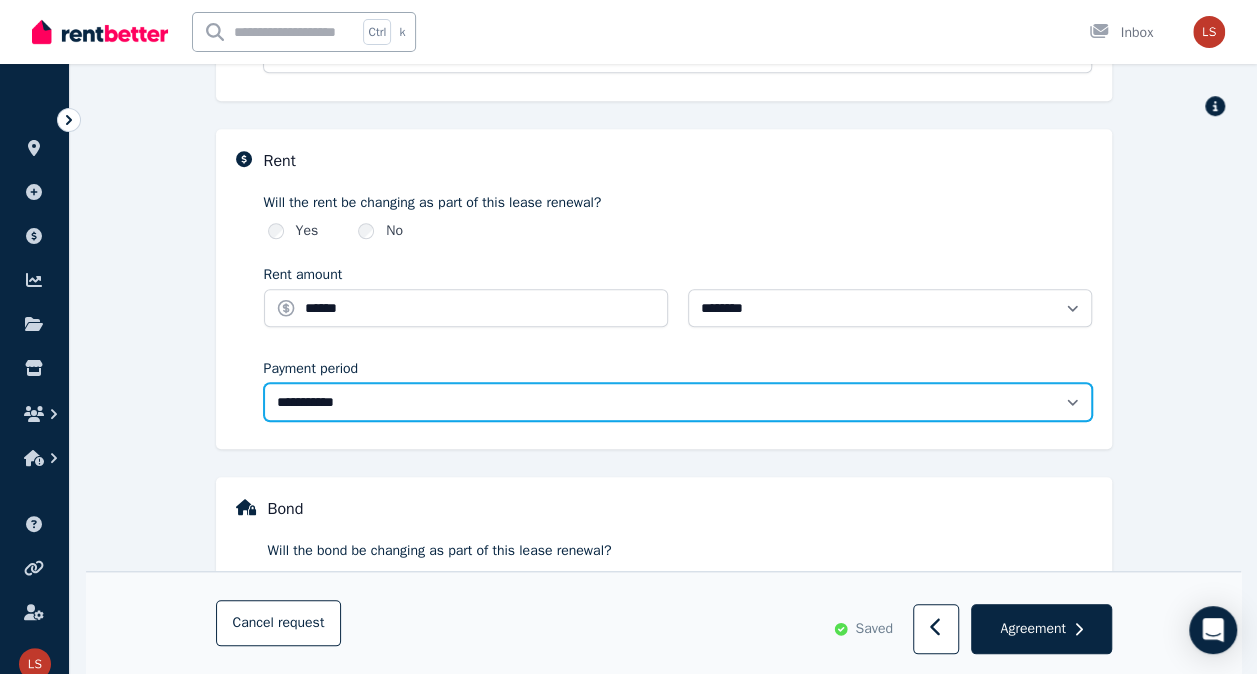 select on "******" 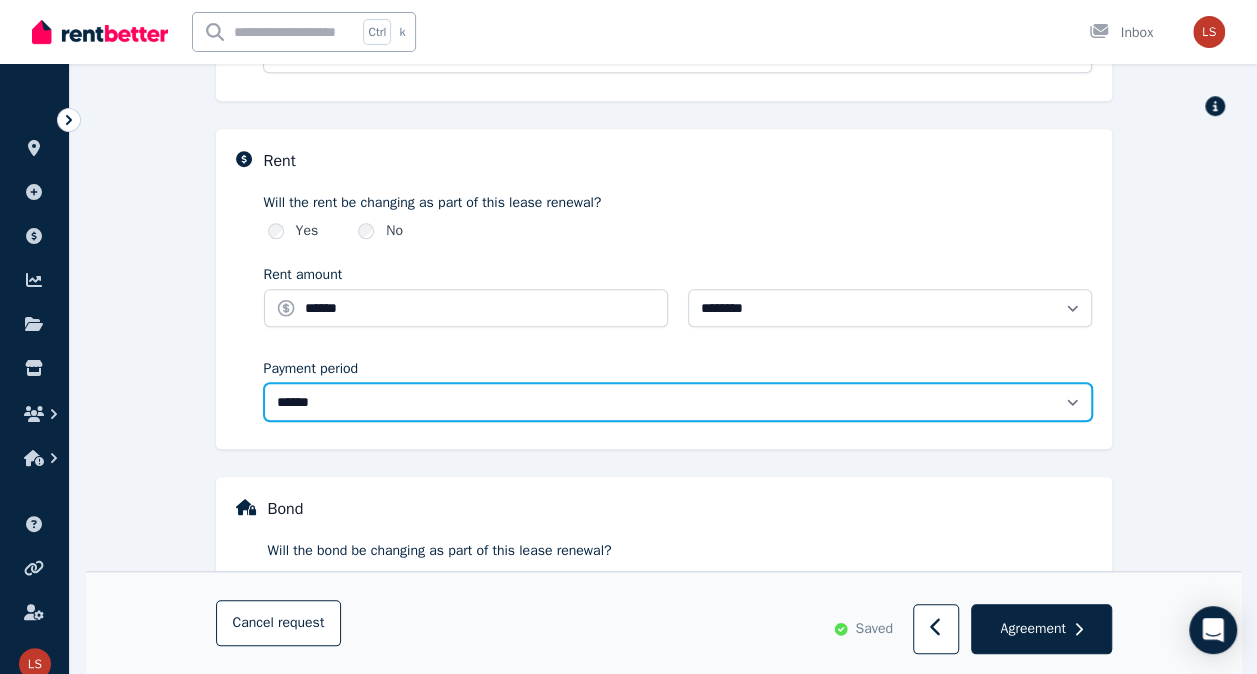 click on "**********" at bounding box center [678, 402] 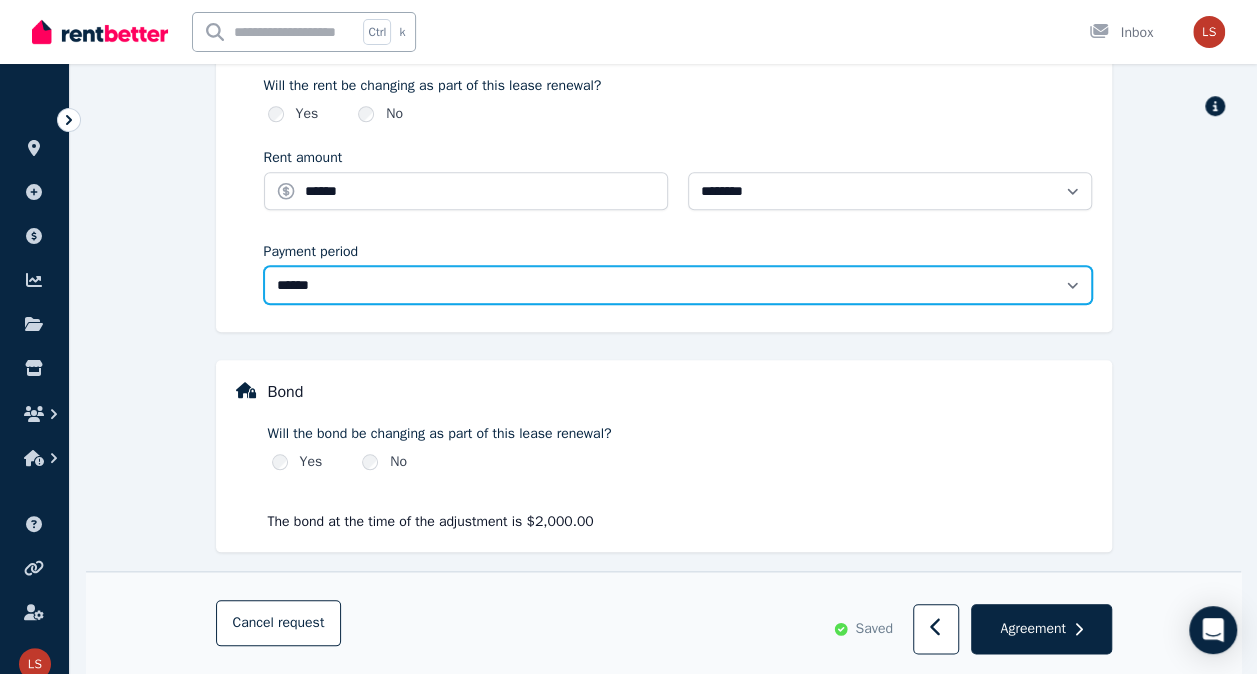 scroll, scrollTop: 776, scrollLeft: 0, axis: vertical 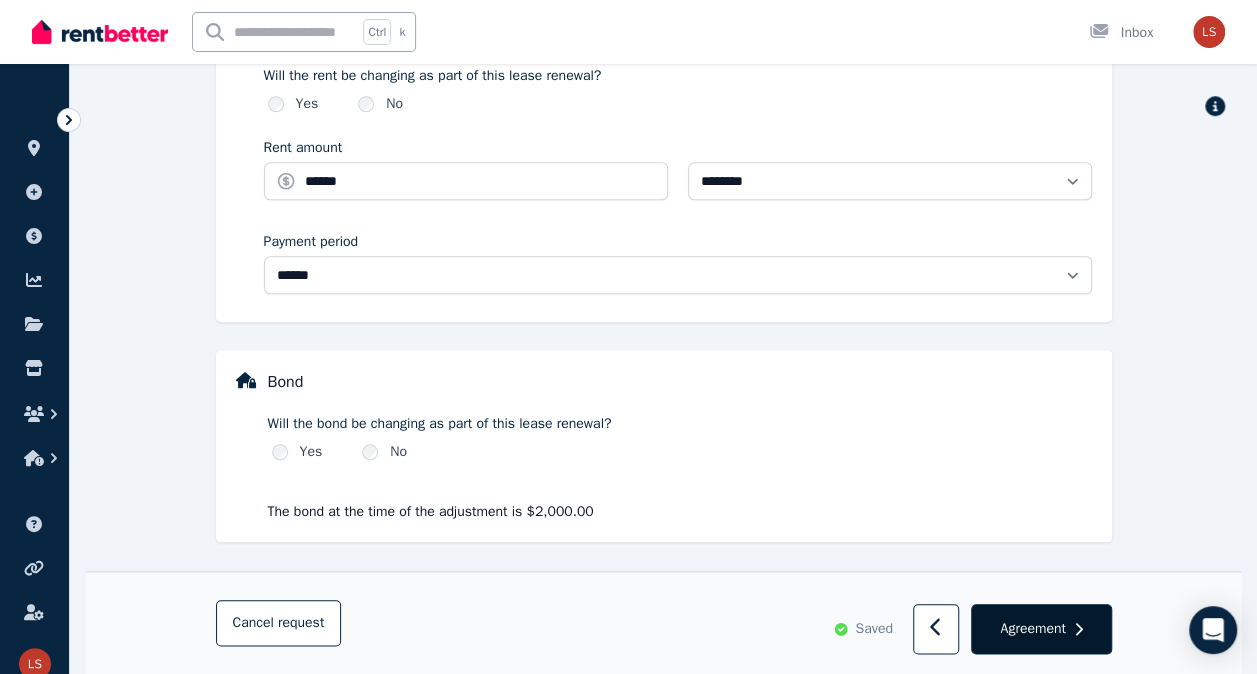 click on "Agreement" at bounding box center (1032, 629) 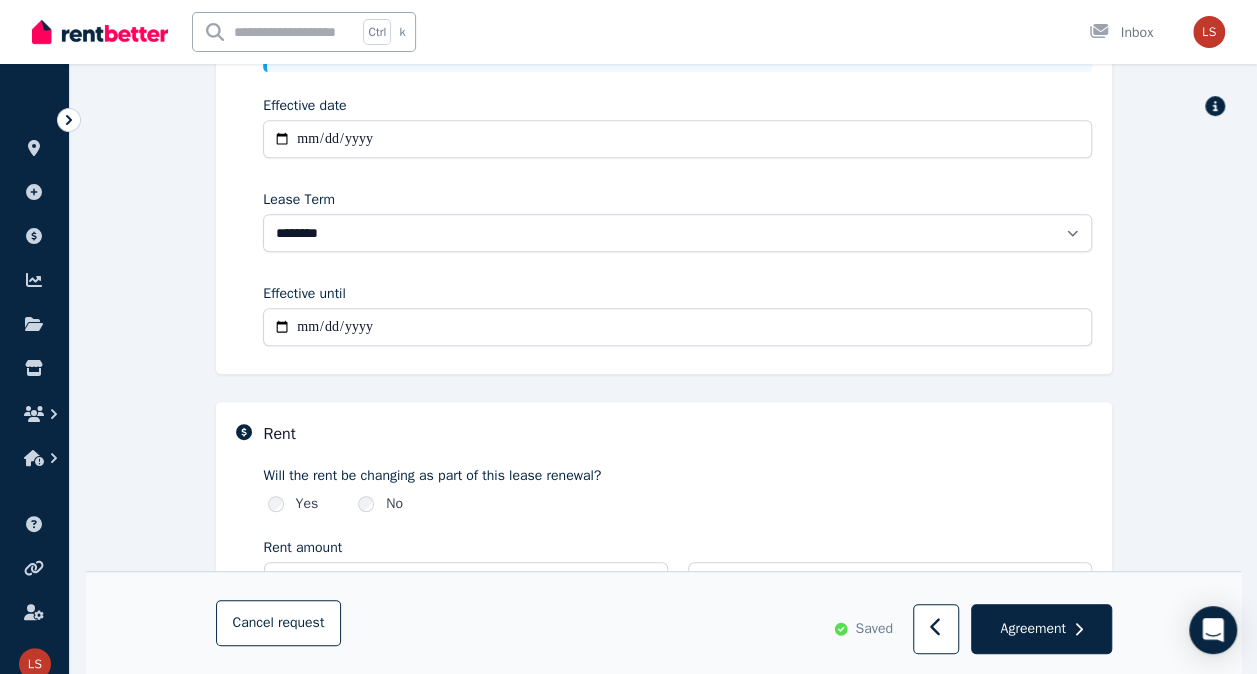 scroll, scrollTop: 76, scrollLeft: 0, axis: vertical 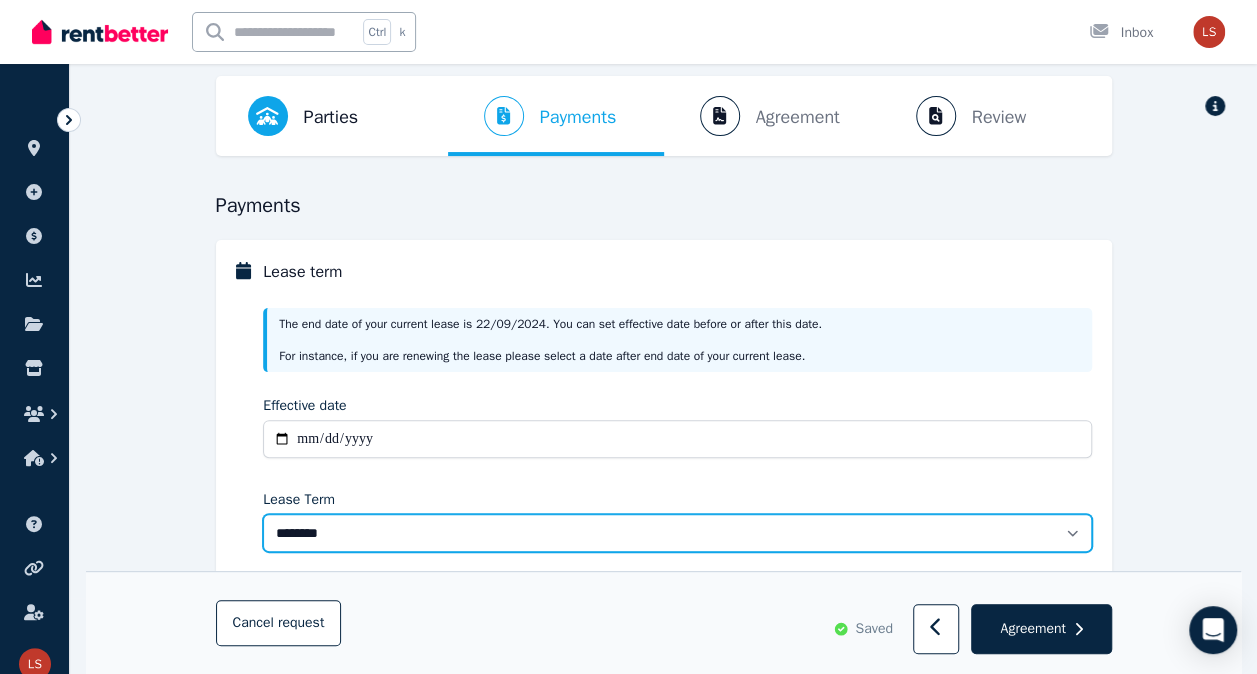 click on "******** ******** ********* ******* ******* ******* ******* ***** ********" at bounding box center (677, 533) 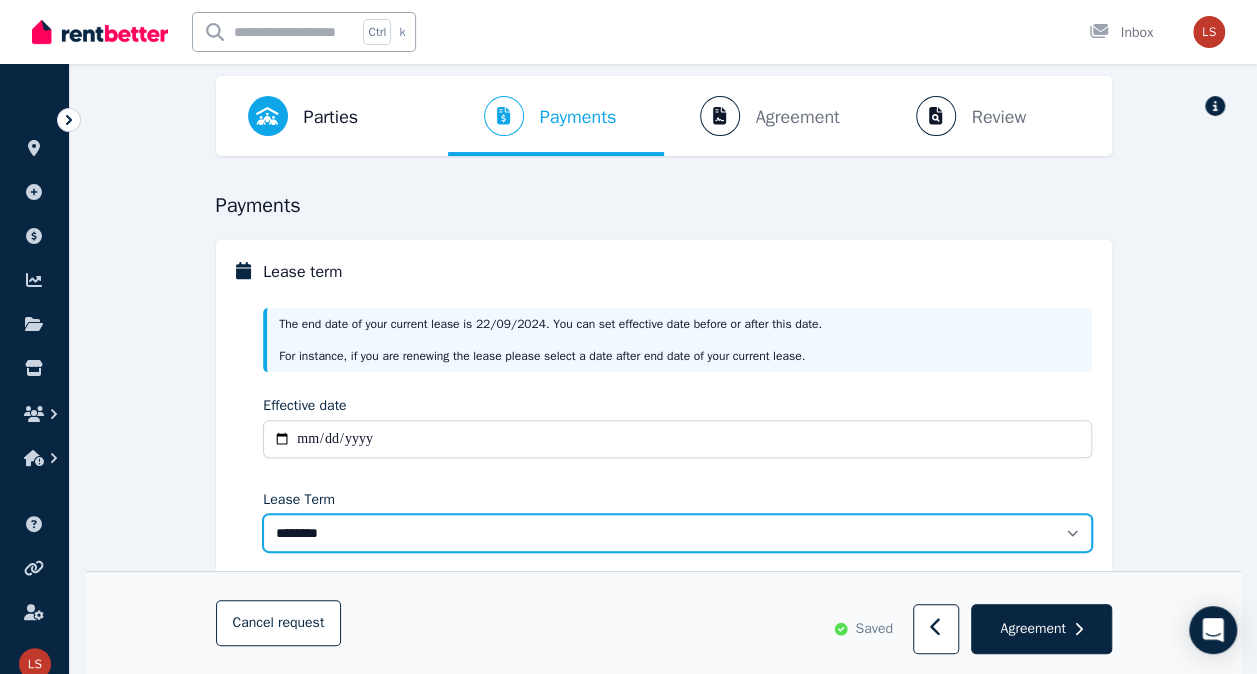 select on "**********" 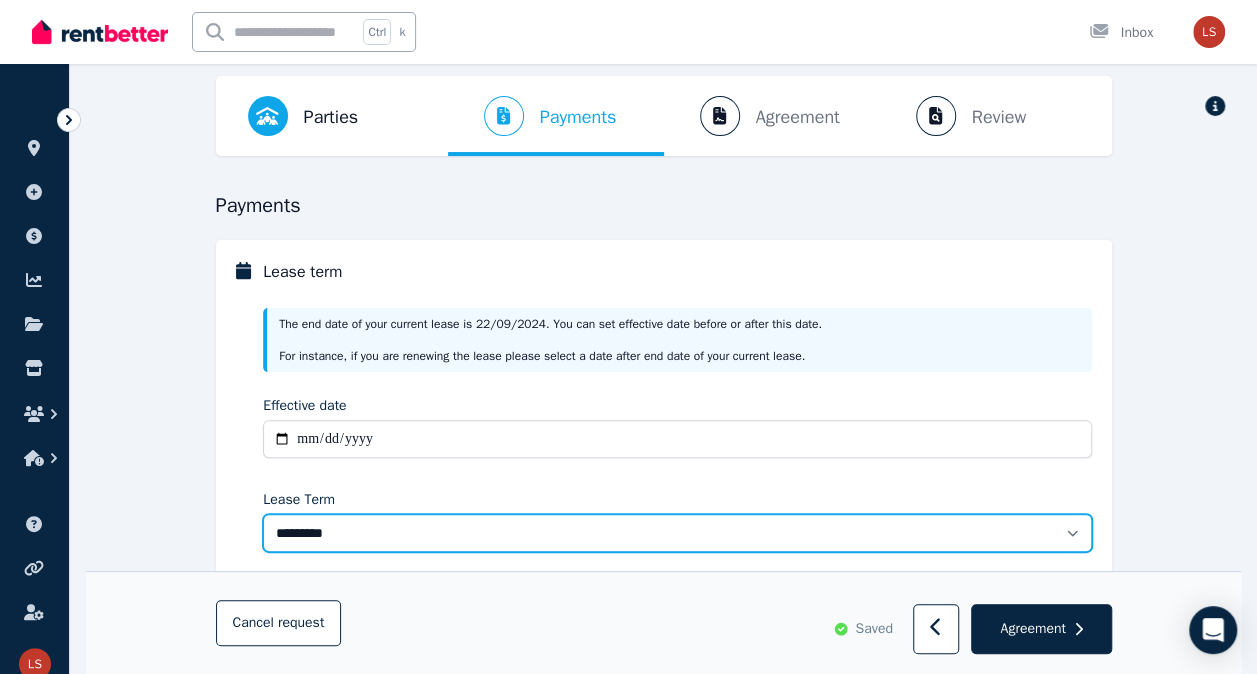 click on "******** ******** ********* ******* ******* ******* ******* ***** ********" at bounding box center [677, 533] 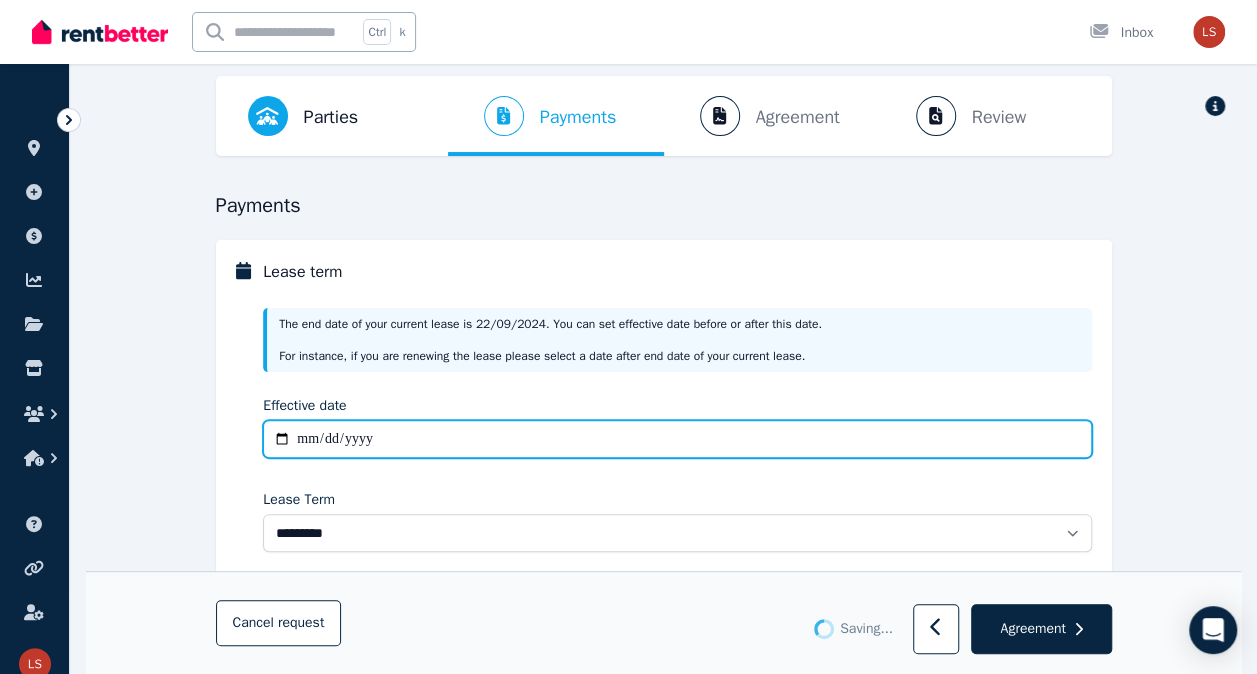 click on "**********" at bounding box center [677, 439] 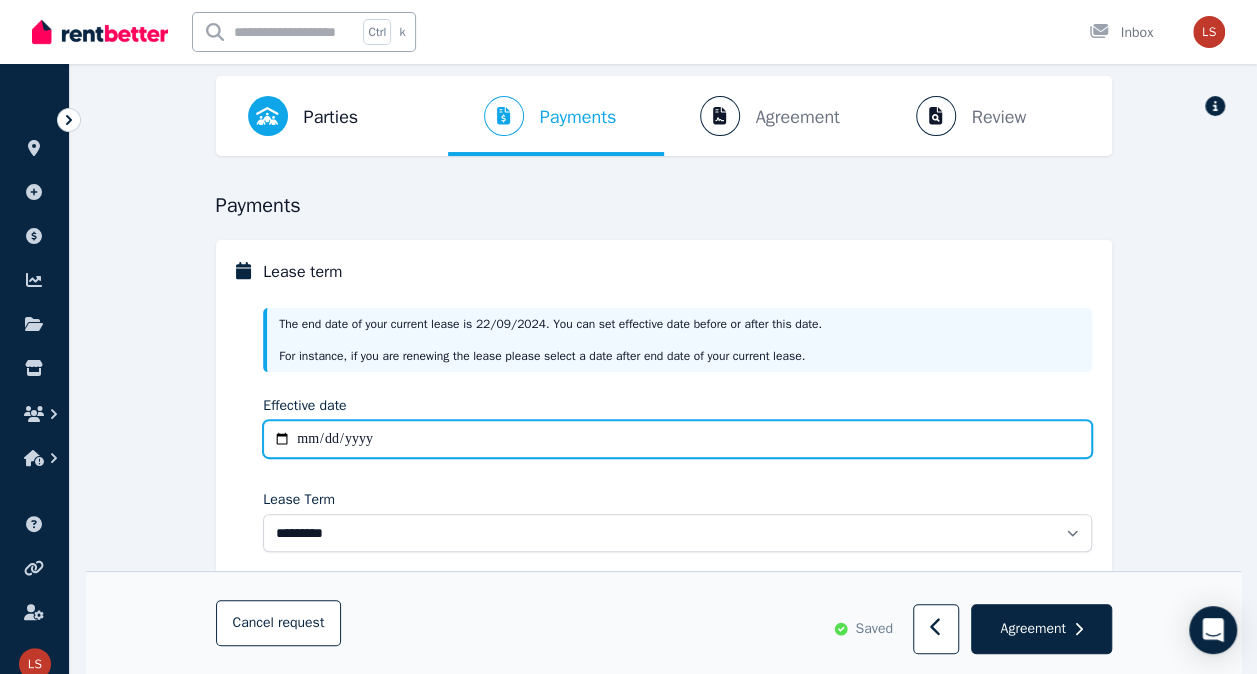 type on "**********" 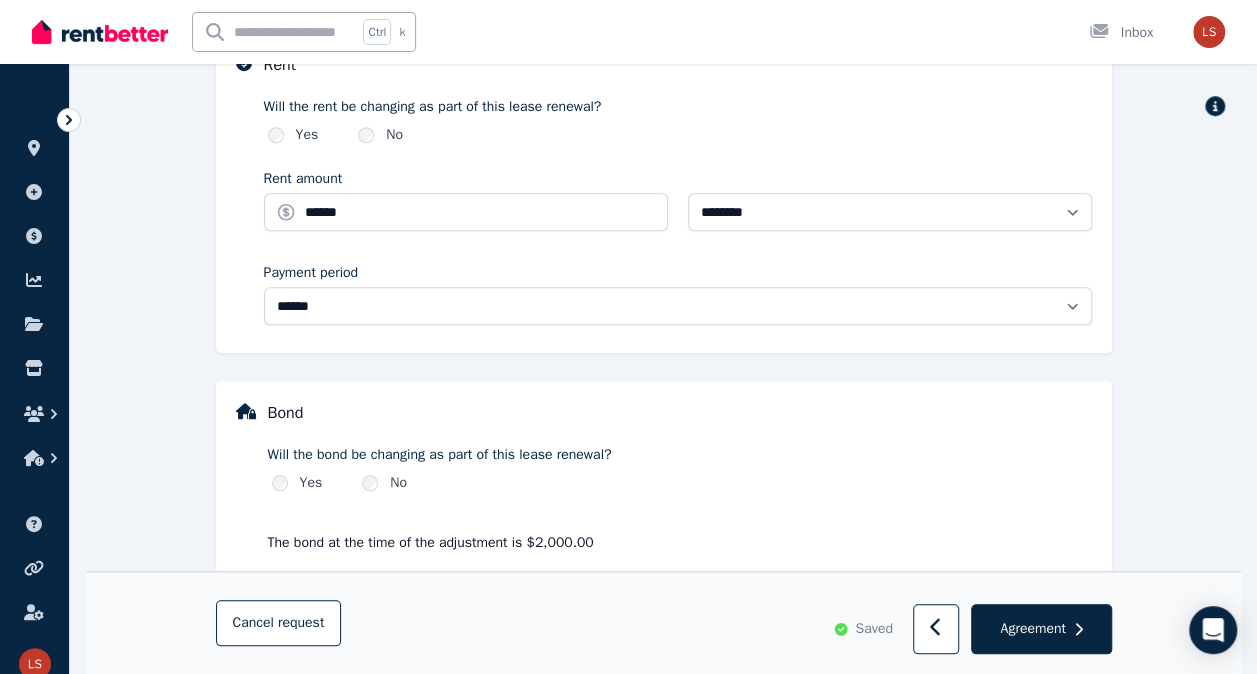 scroll, scrollTop: 776, scrollLeft: 0, axis: vertical 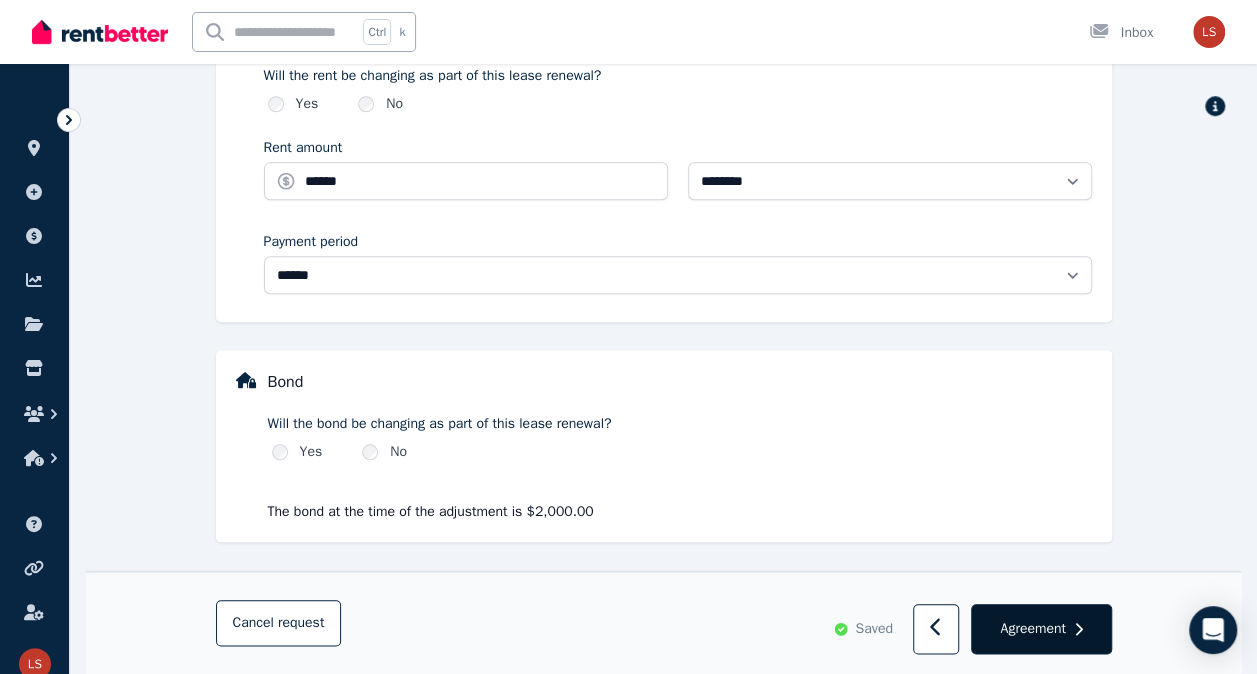 click on "Agreement" at bounding box center (1041, 630) 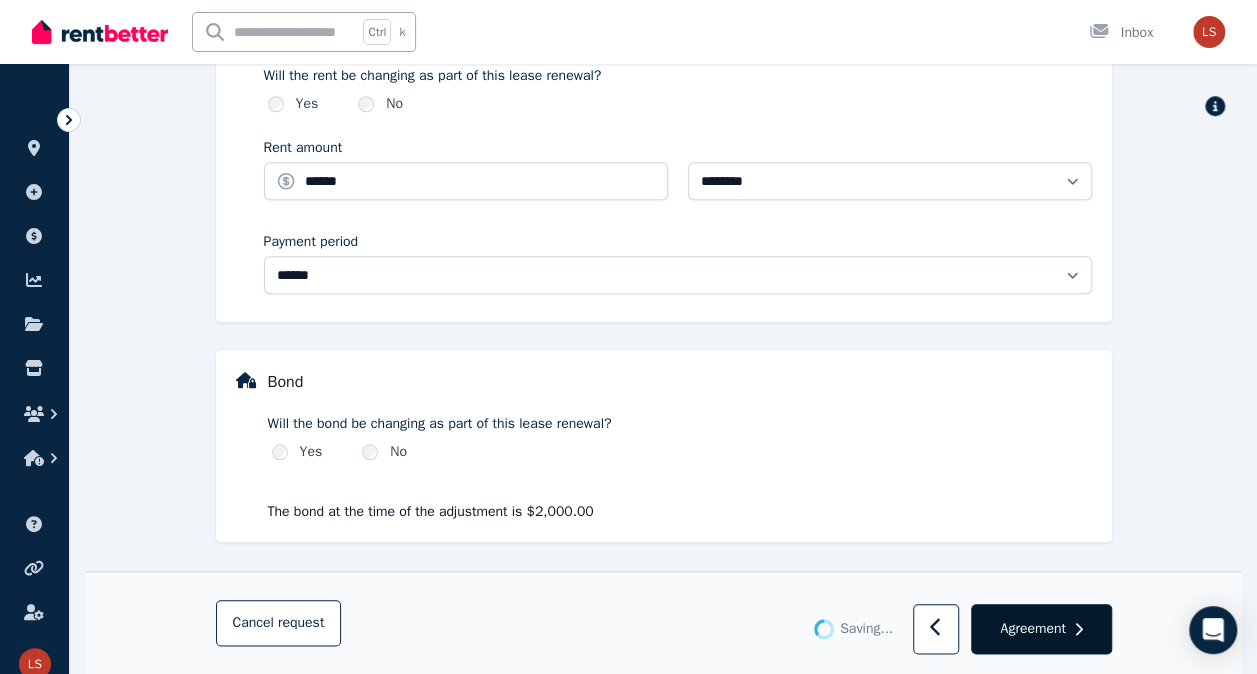 type on "**********" 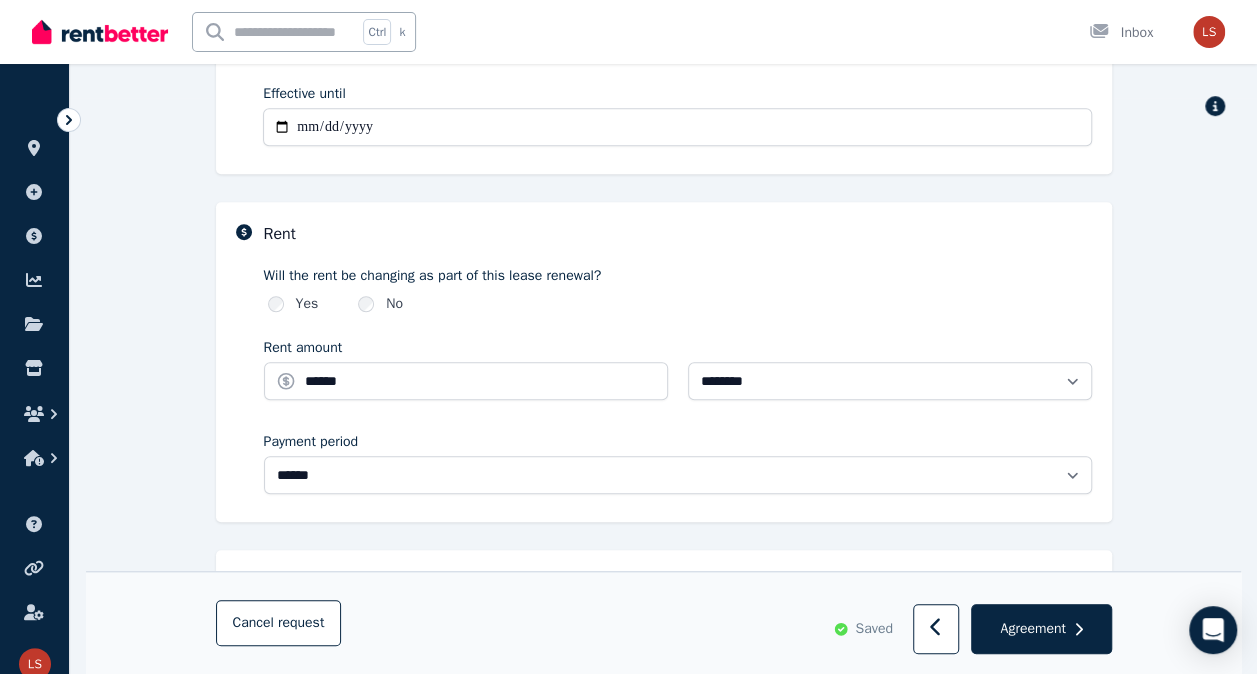 scroll, scrollTop: 776, scrollLeft: 0, axis: vertical 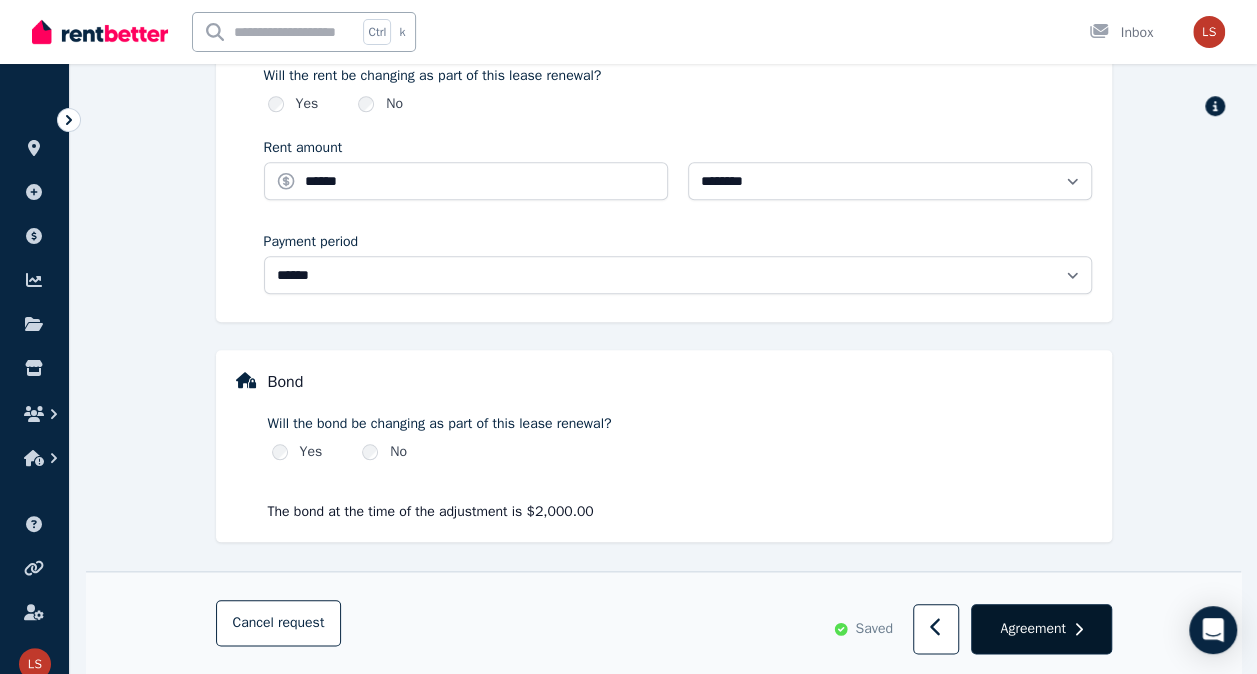 click on "Agreement" at bounding box center [1032, 629] 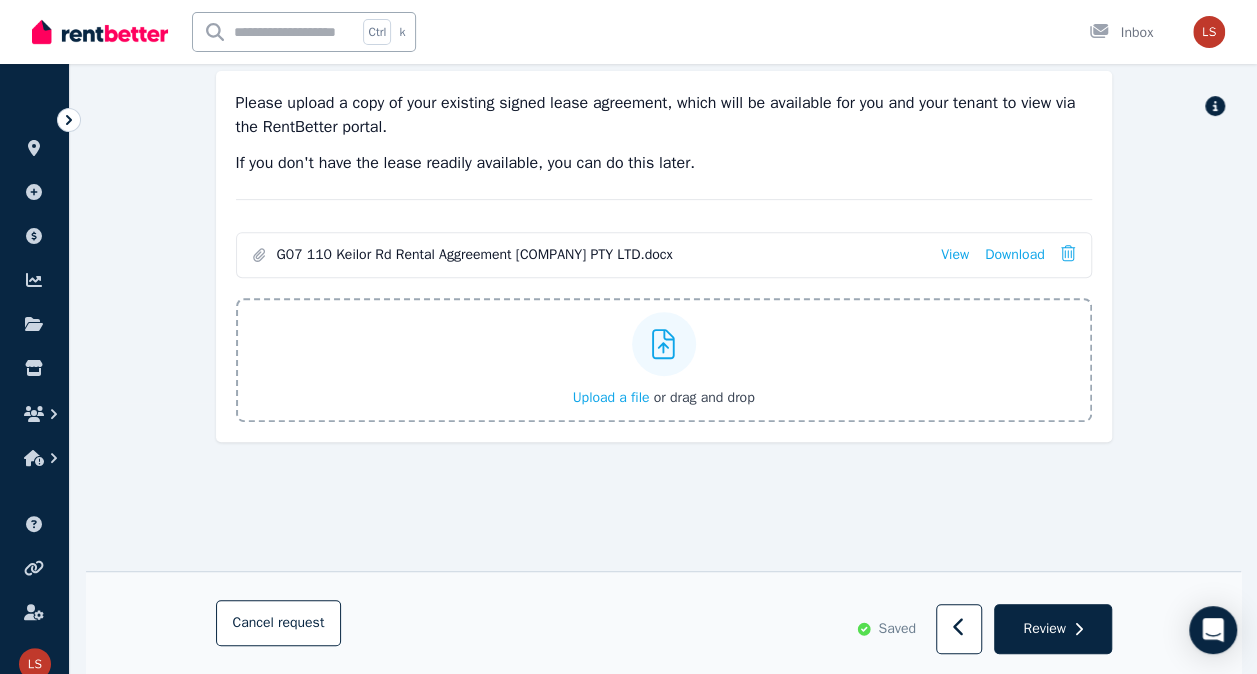scroll, scrollTop: 289, scrollLeft: 0, axis: vertical 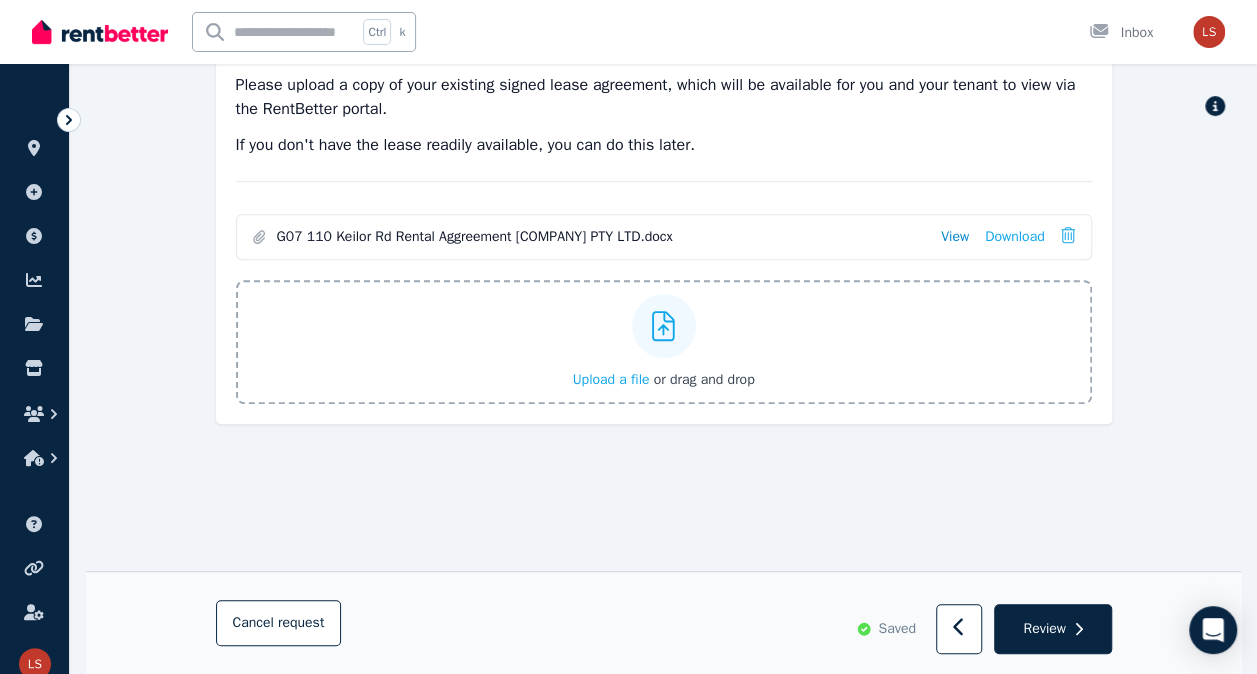 click on "View" at bounding box center [955, 237] 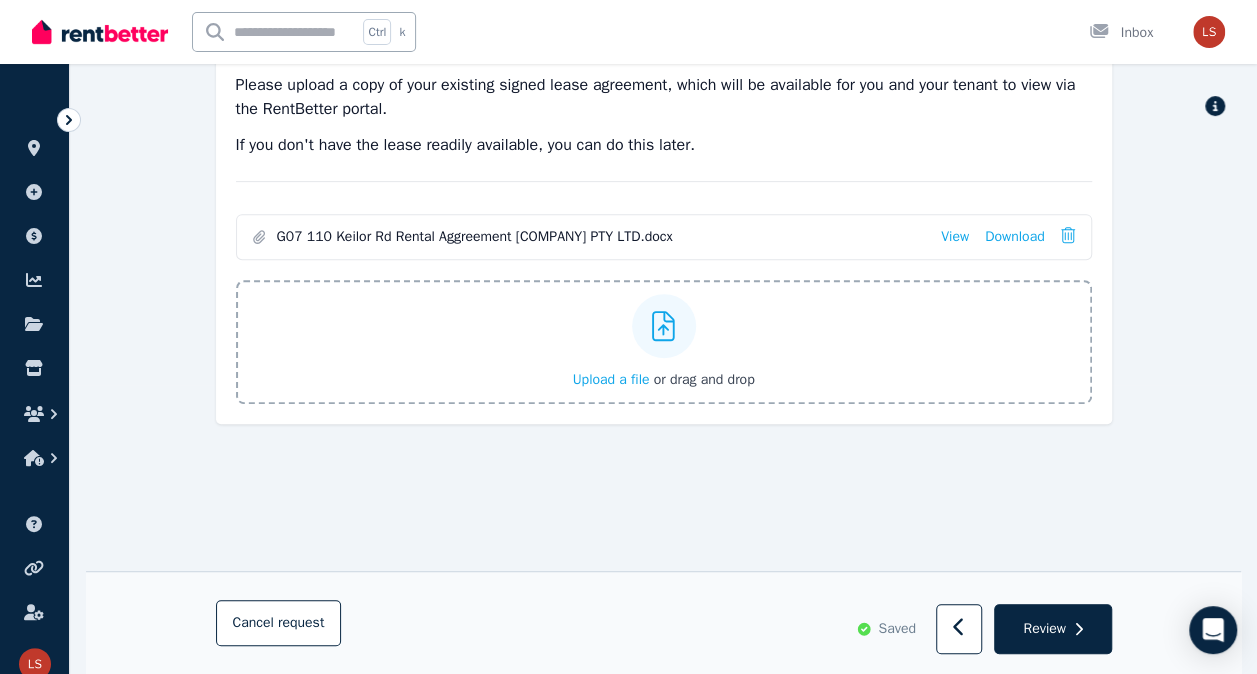 click on "Ctrl k Inbox" at bounding box center (594, 32) 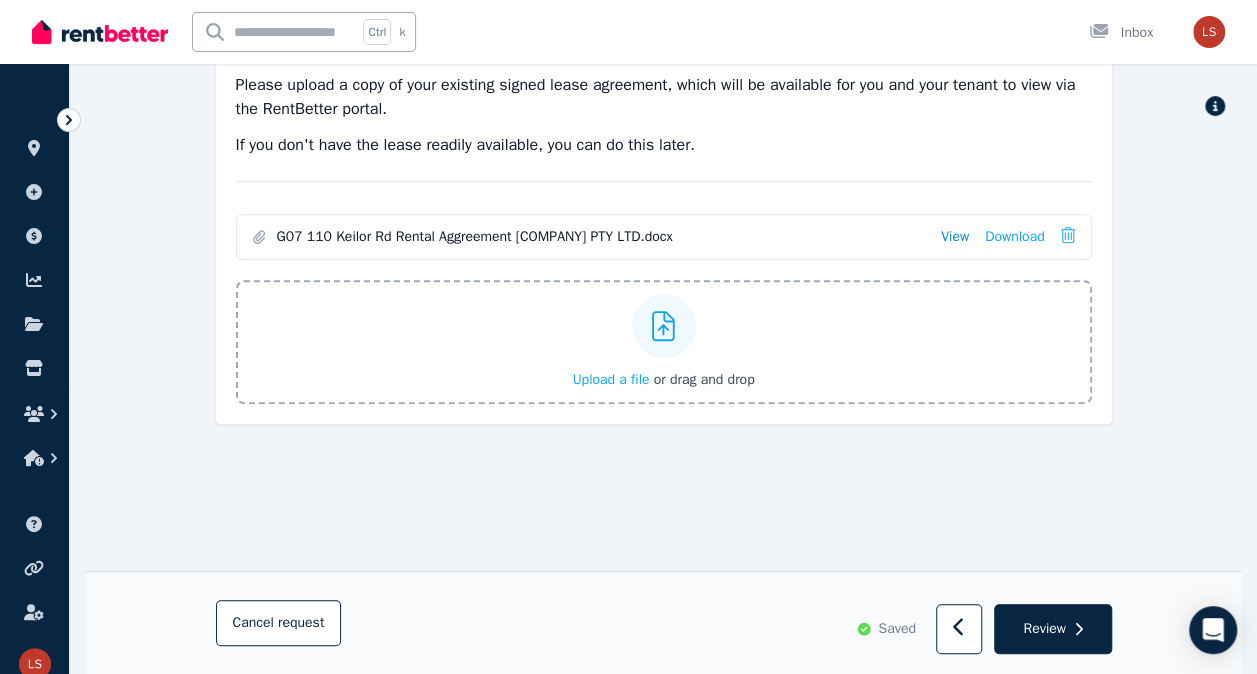 click on "View" at bounding box center (955, 237) 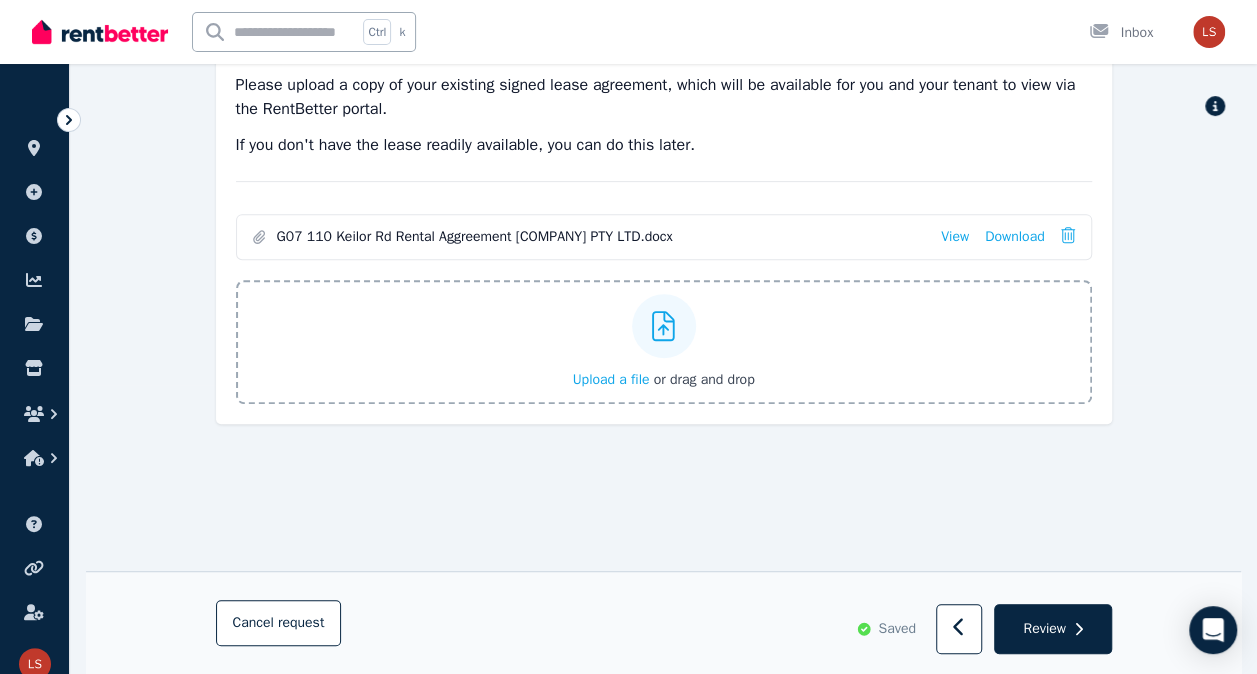 click on "Upload a file   or drag and drop" at bounding box center (664, 342) 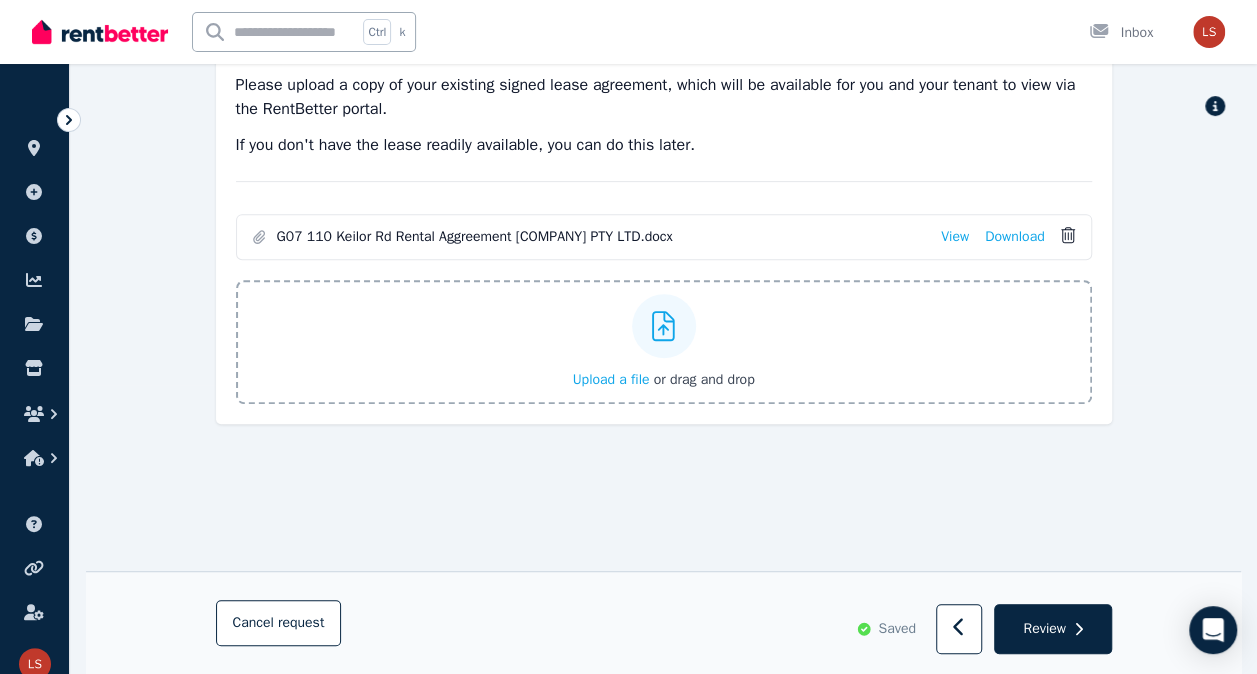 click 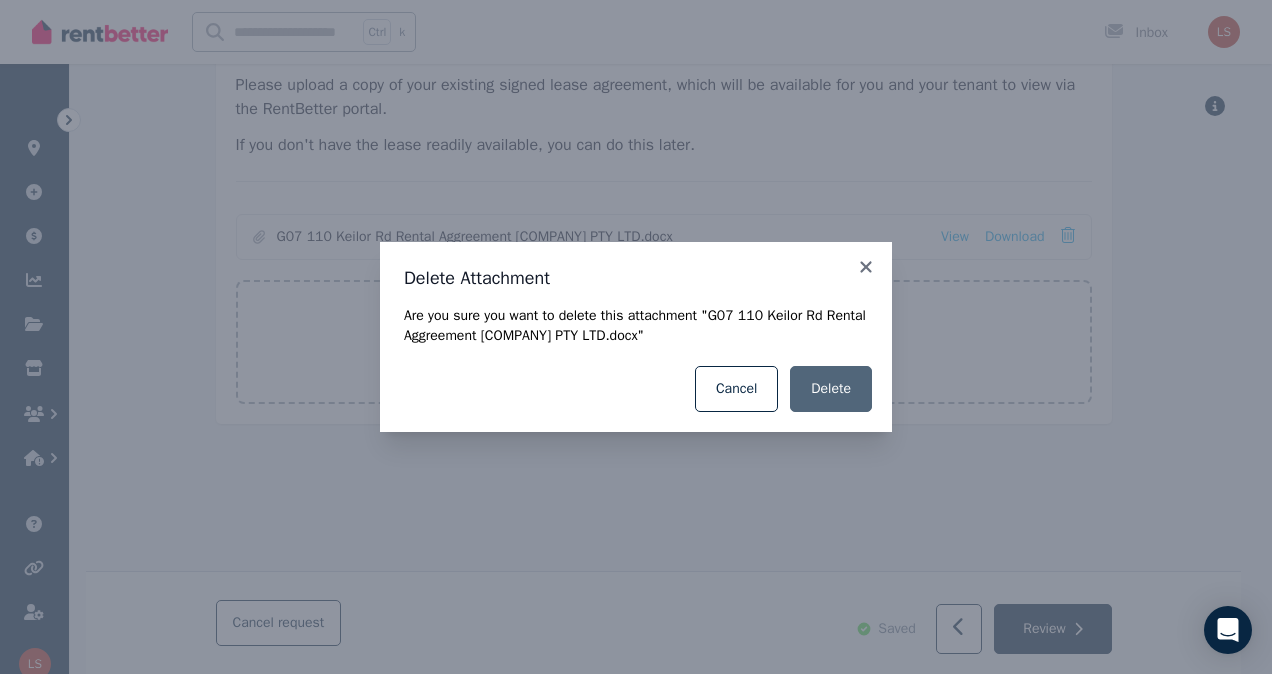 click on "Delete" at bounding box center (831, 389) 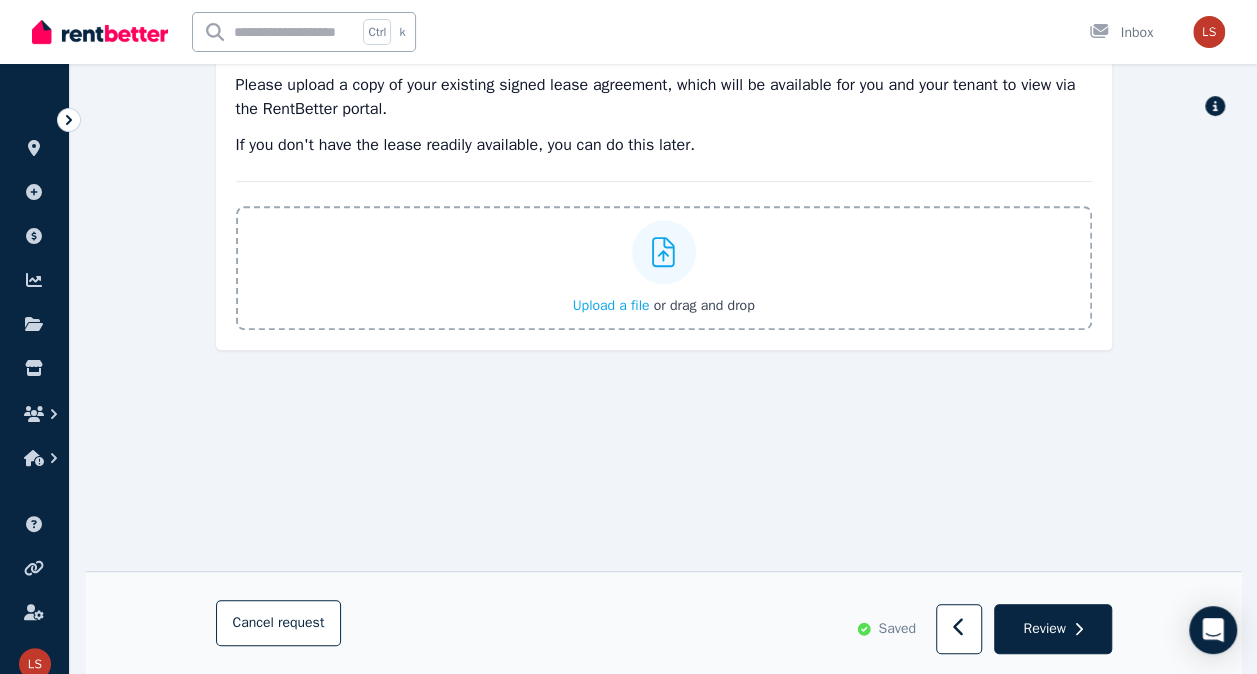 click 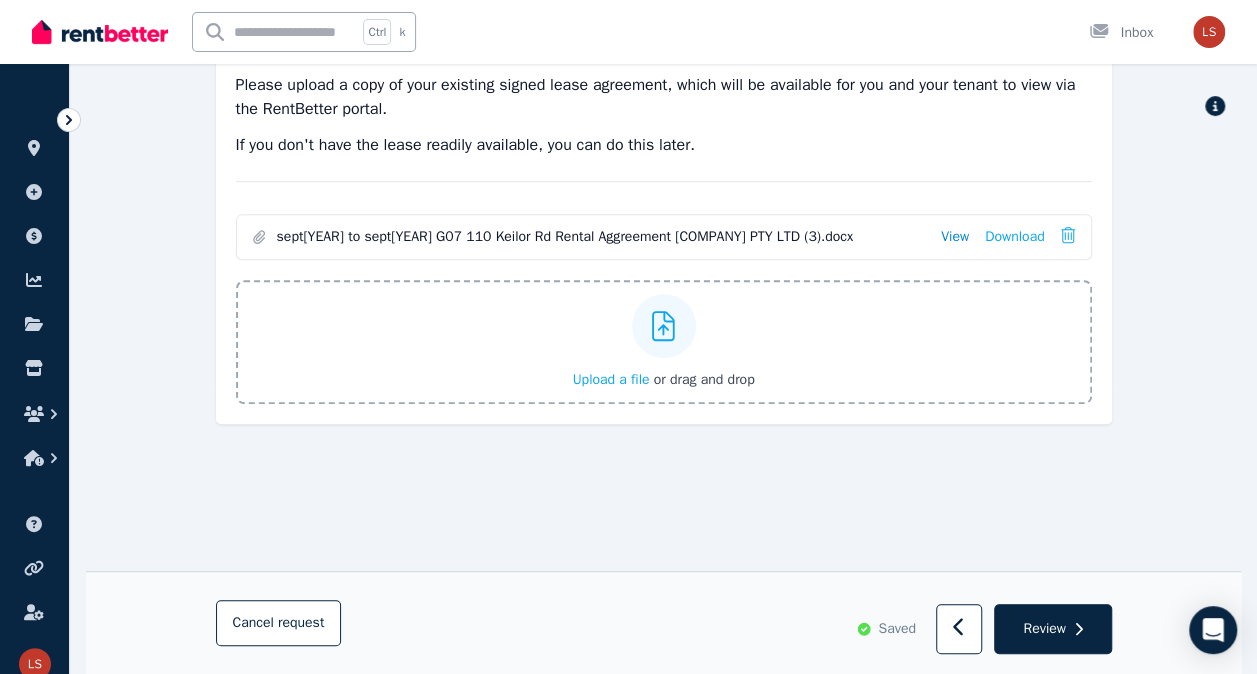 click on "View" at bounding box center (955, 237) 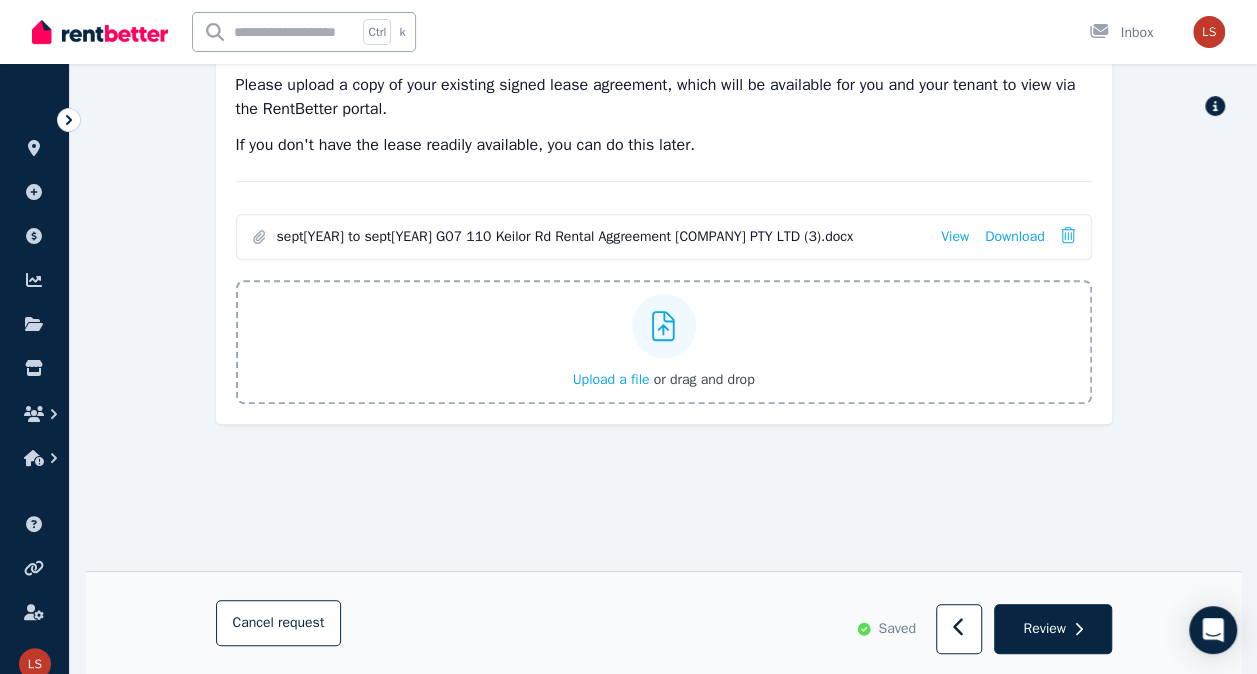 click on "Upload a file   or drag and drop" at bounding box center (664, 342) 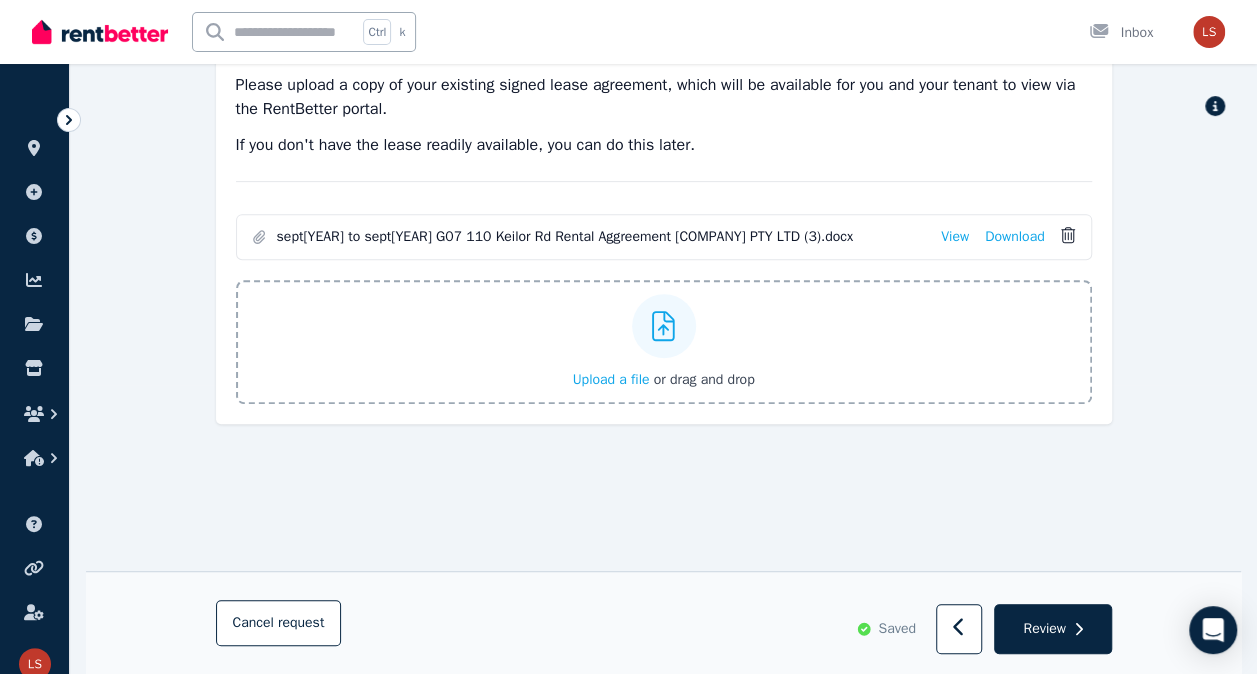 click 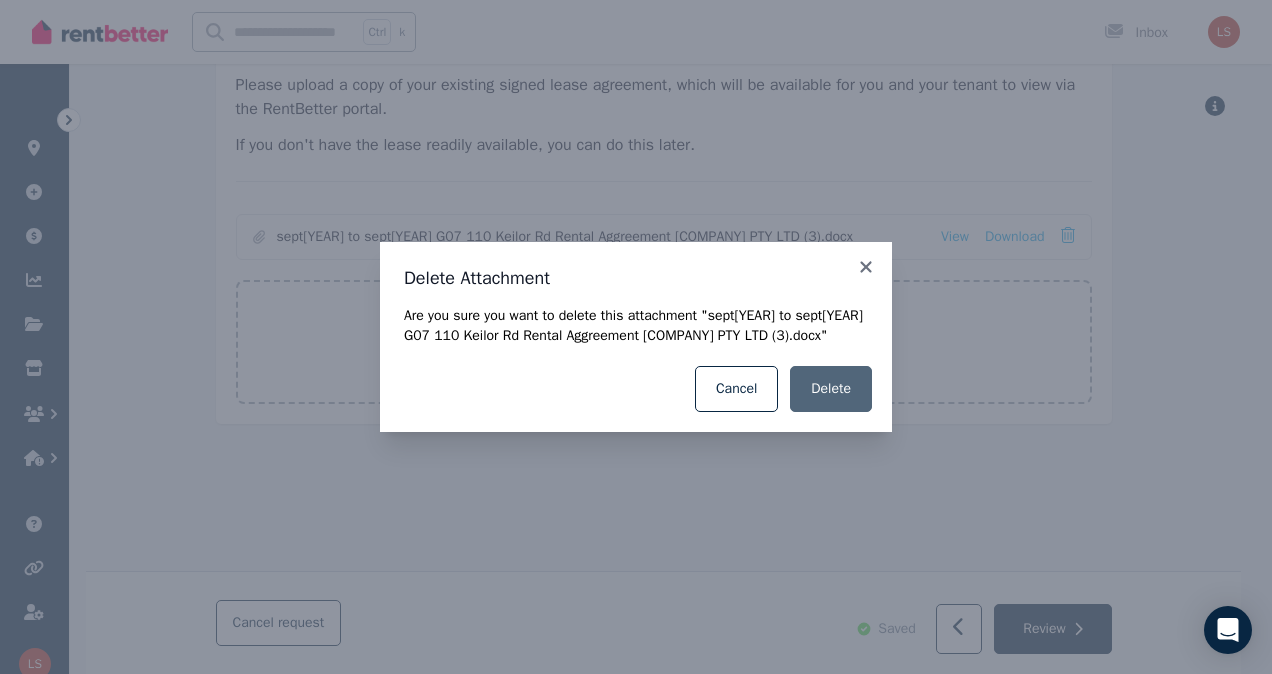 click on "Delete" at bounding box center (831, 389) 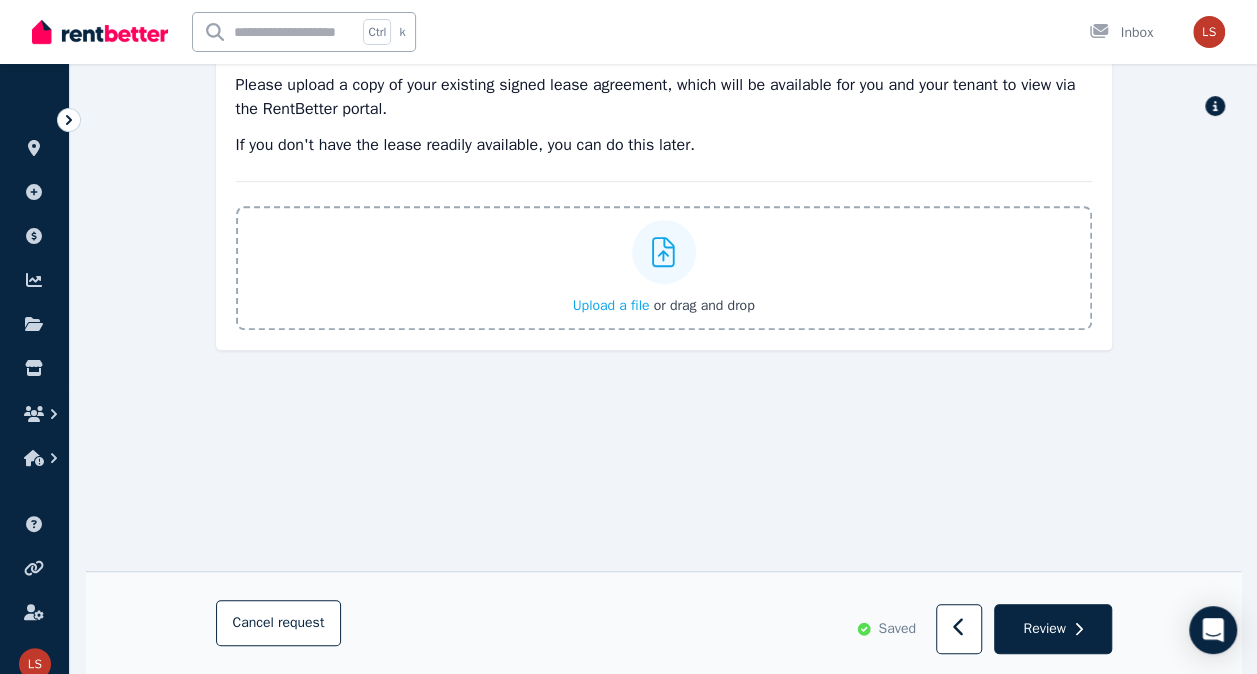 click on "If you don't have the lease readily available, you can do this later." at bounding box center (664, 145) 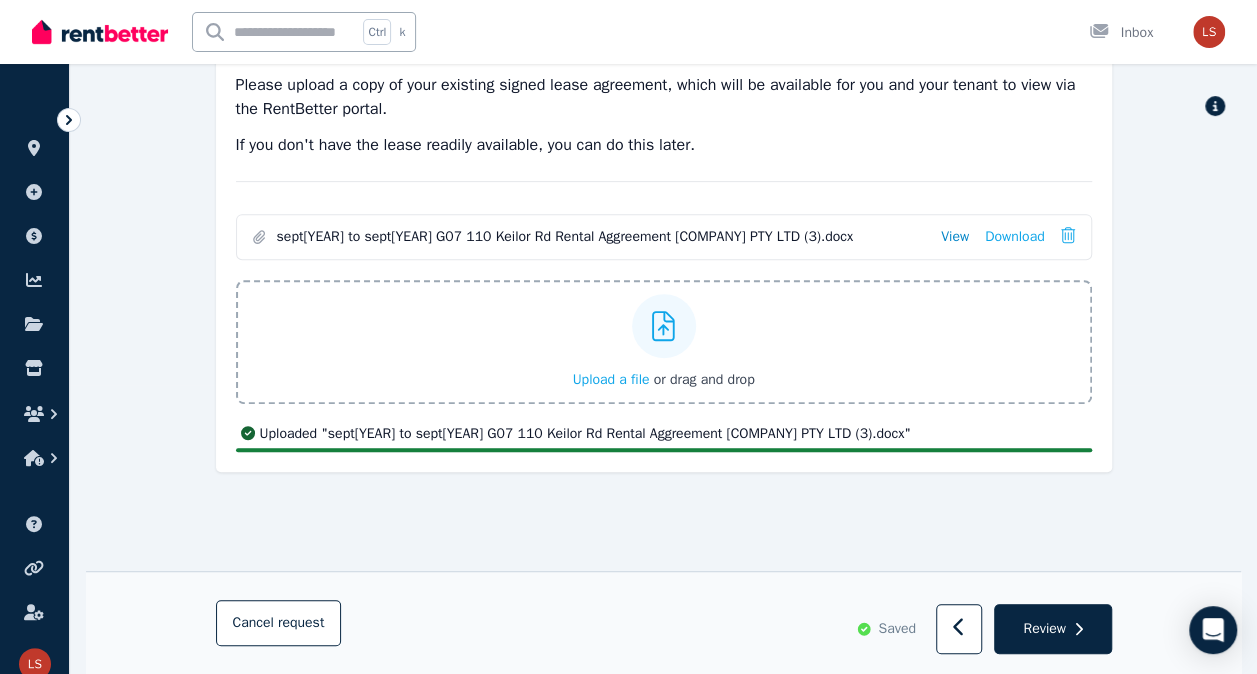 click on "View" at bounding box center [955, 237] 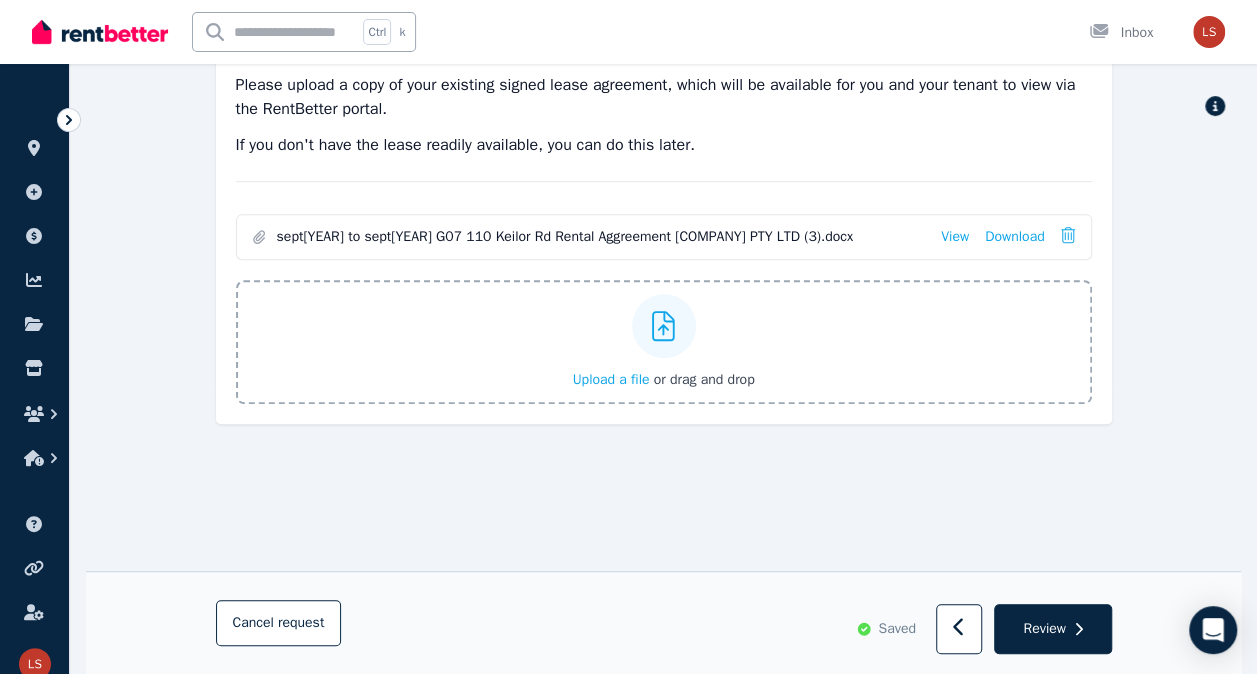 drag, startPoint x: 650, startPoint y: 234, endPoint x: 672, endPoint y: 234, distance: 22 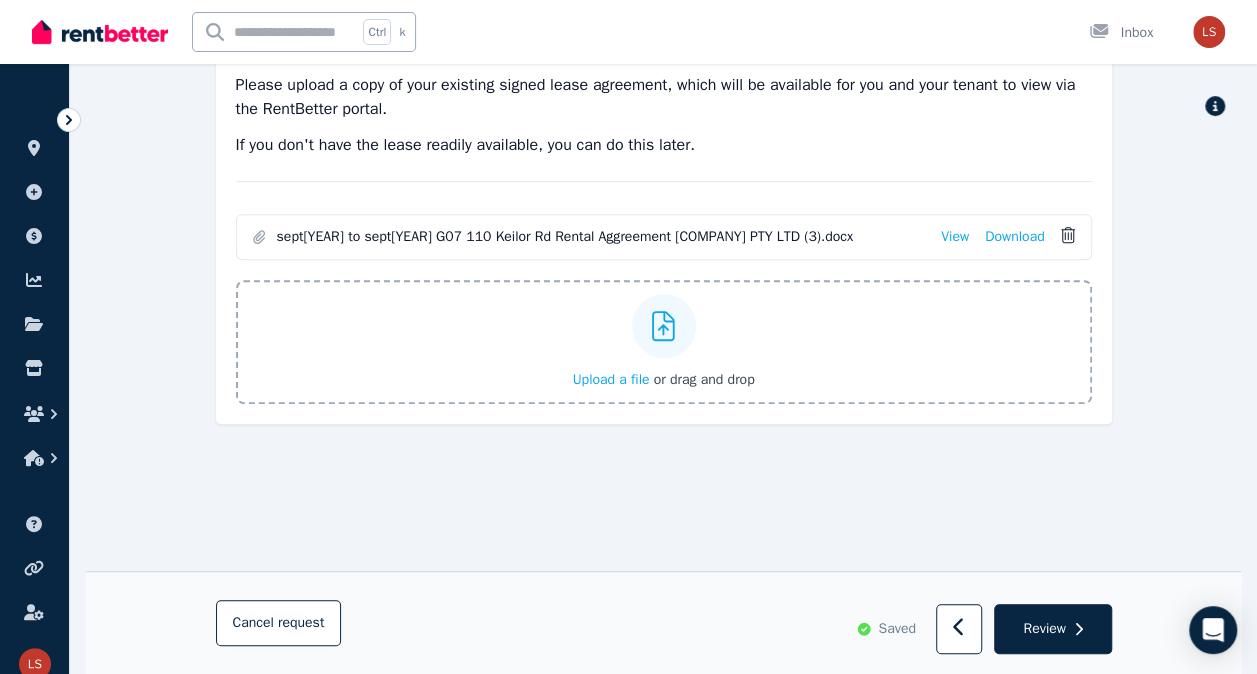 click 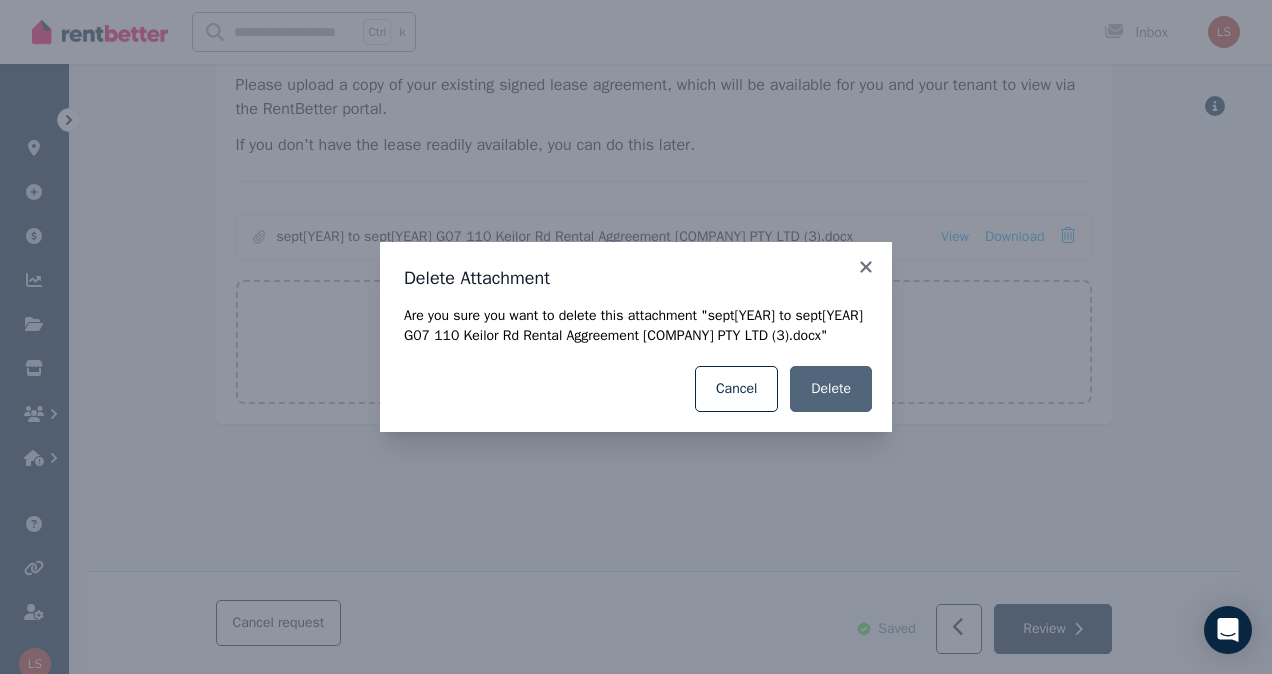 click on "Delete" at bounding box center [831, 389] 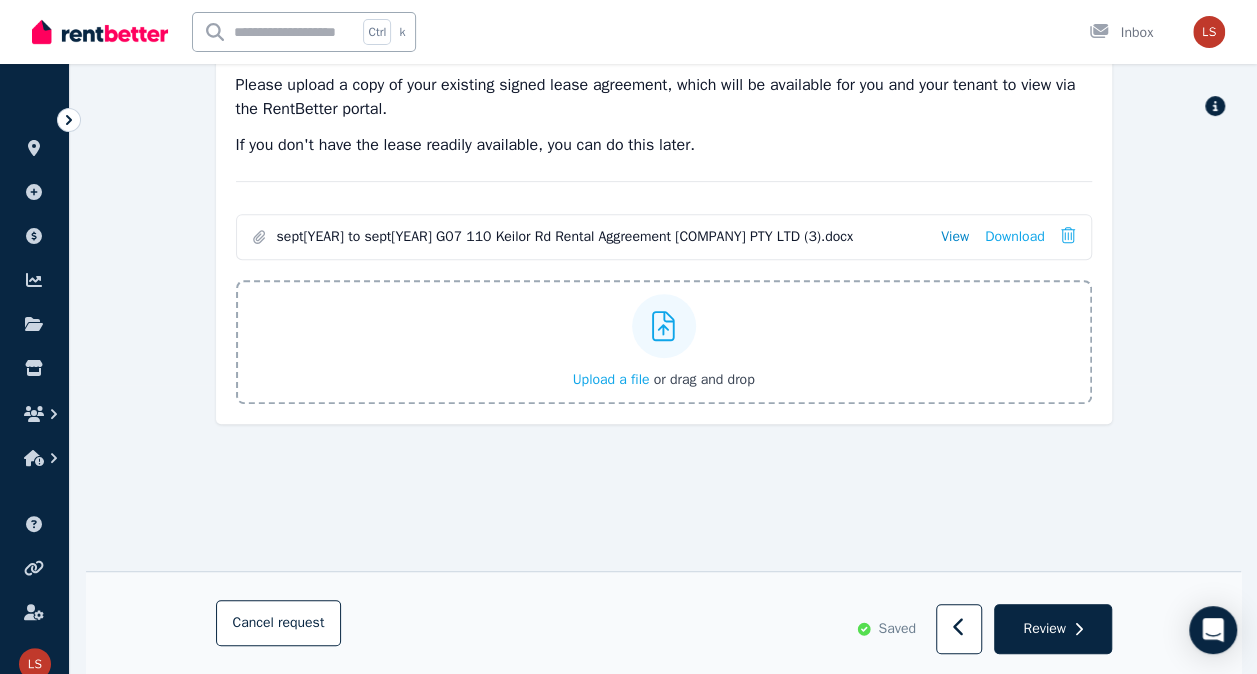 click on "View" at bounding box center [955, 237] 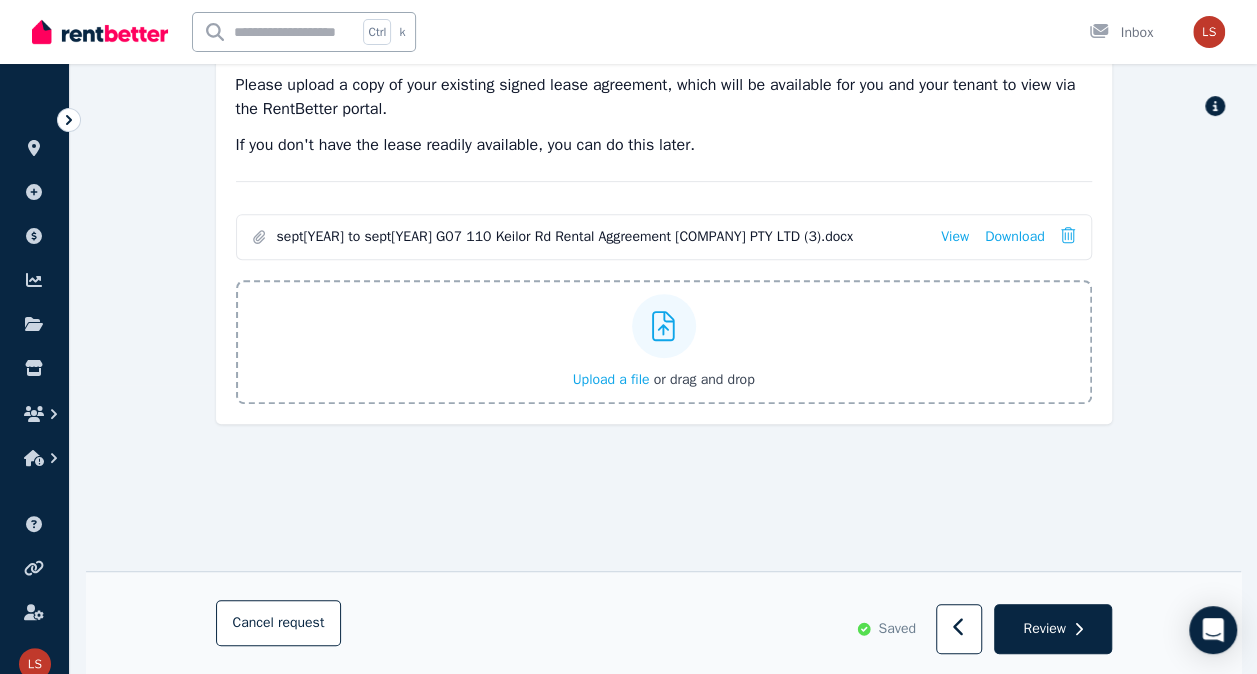 click on "Parties Rental provider and tenant details Payments Bond and rental payments Agreement Lease agreement Review Send tenancy details Step  3 / 4 :  Agreement Upload Lease Agreement Create new agreement Please upload a copy of your existing signed lease agreement, which will be available for you and your tenant to view via the RentBetter portal. If you don't have the lease readily available, you can do this later. sept[YEAR] to sept[YEAR] G07 110 Keilor Rd Rental Aggreement [COMPANY] PTY LTD (3).docx View Download Upload a file   or drag and drop Uploaded   " sept[YEAR] to sept[YEAR] G07 110 Keilor Rd Rental Aggreement [COMPANY] PTY LTD (3).docx " Uploaded   " sept[YEAR] to sept[YEAR] G07 110 Keilor Rd Rental Aggreement [COMPANY] PTY LTD (3).docx " Uploaded   " sept[YEAR] to sept[YEAR] G07 110 Keilor Rd Rental Aggreement [COMPANY] PTY LTD (3).docx " Cancel request Saved Review" at bounding box center [663, 270] 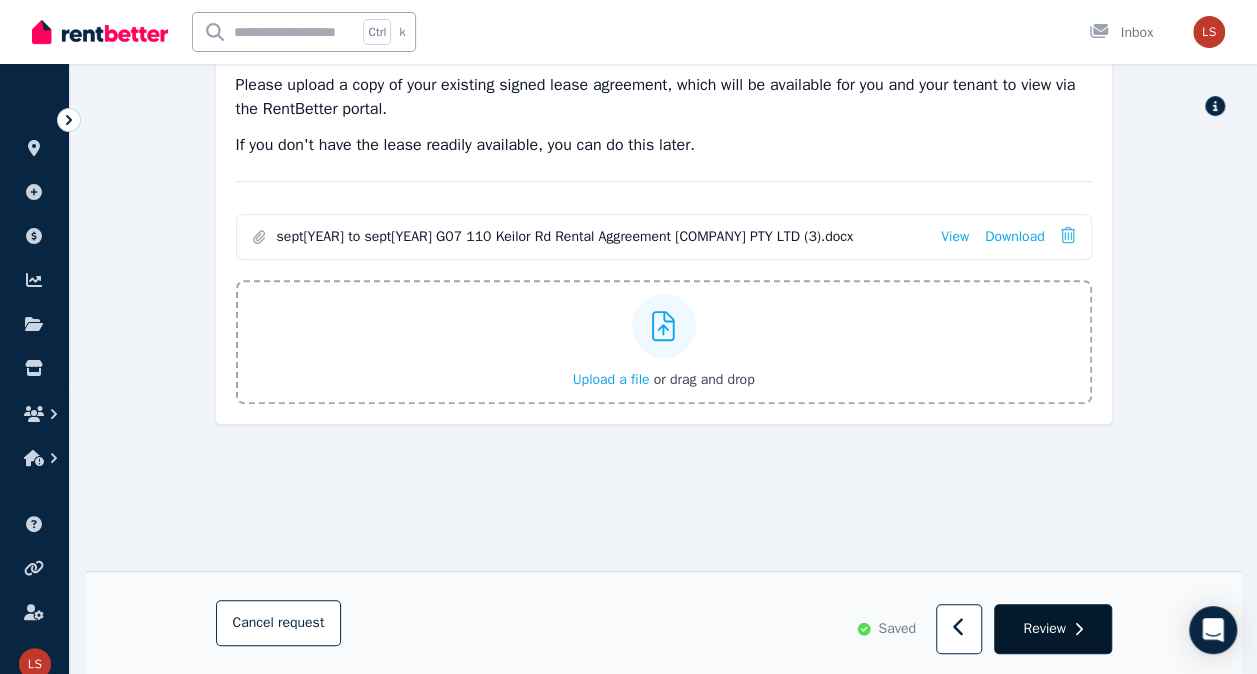 click on "Review" at bounding box center (1044, 629) 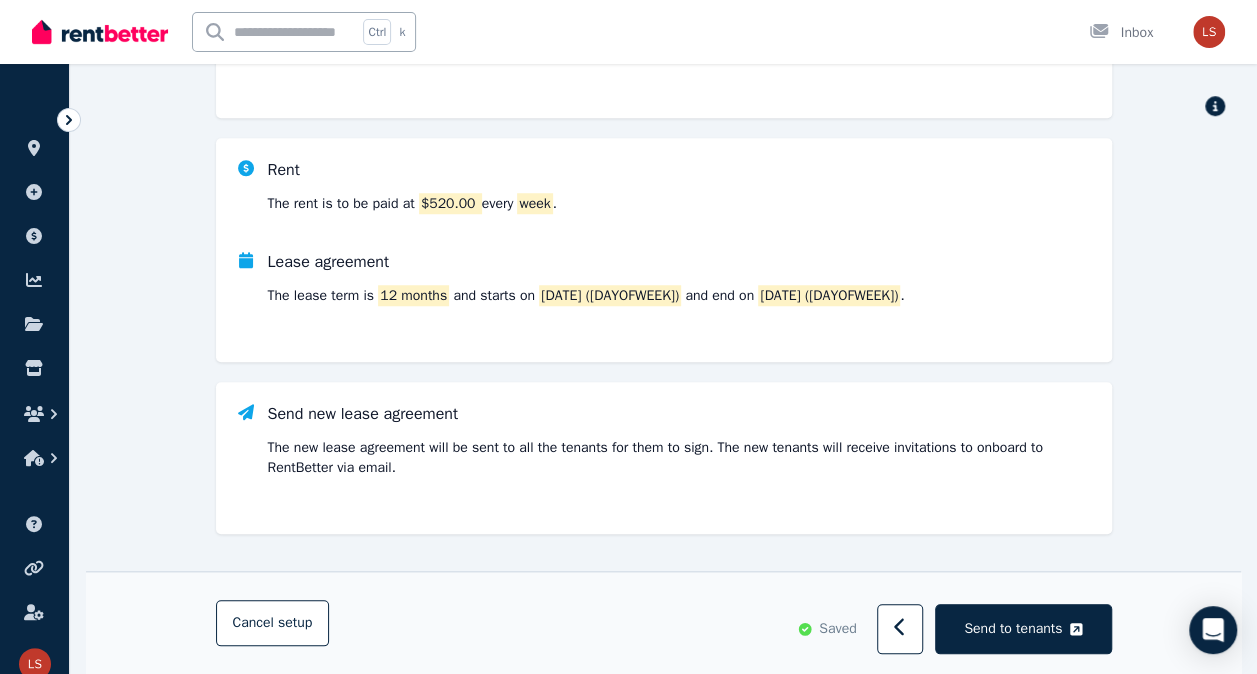 scroll, scrollTop: 730, scrollLeft: 0, axis: vertical 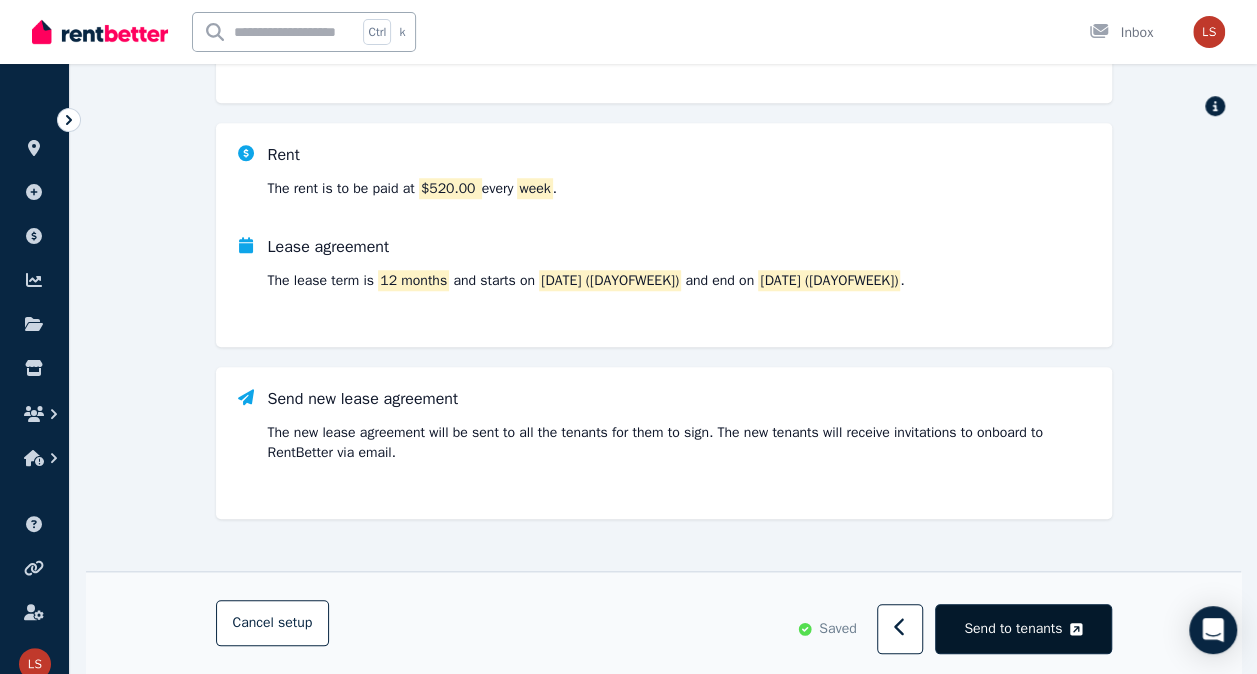 click on "Send to tenants" at bounding box center [1013, 629] 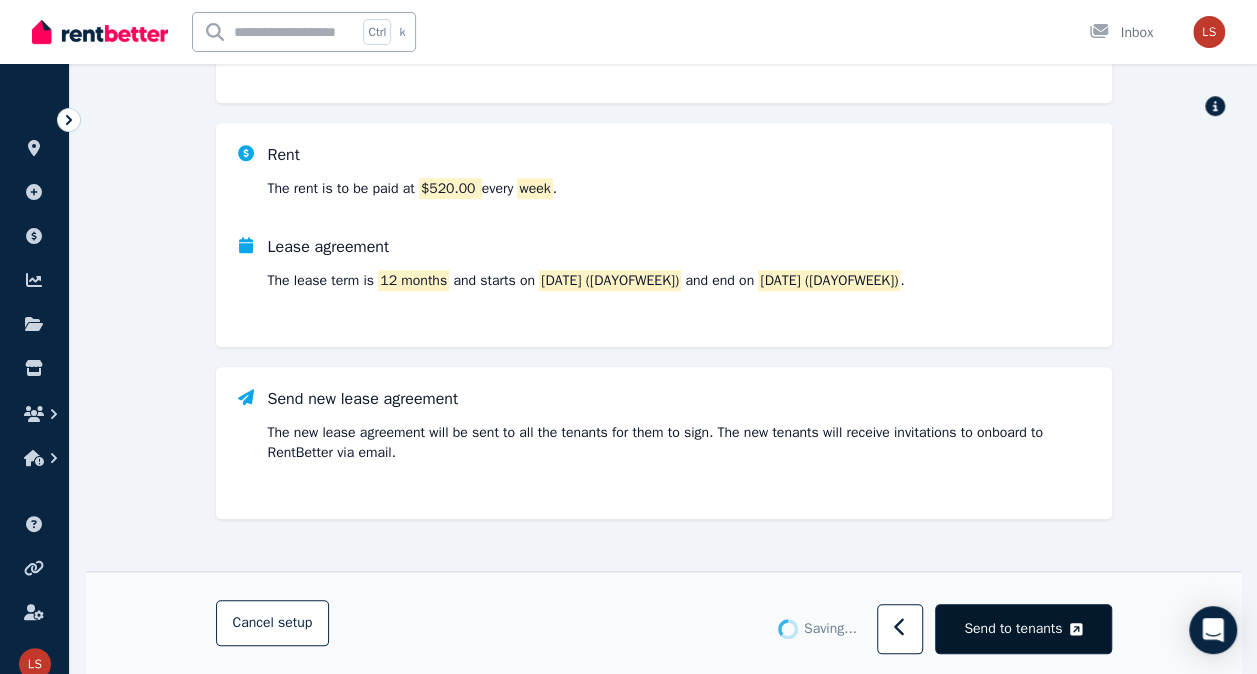 scroll, scrollTop: 0, scrollLeft: 0, axis: both 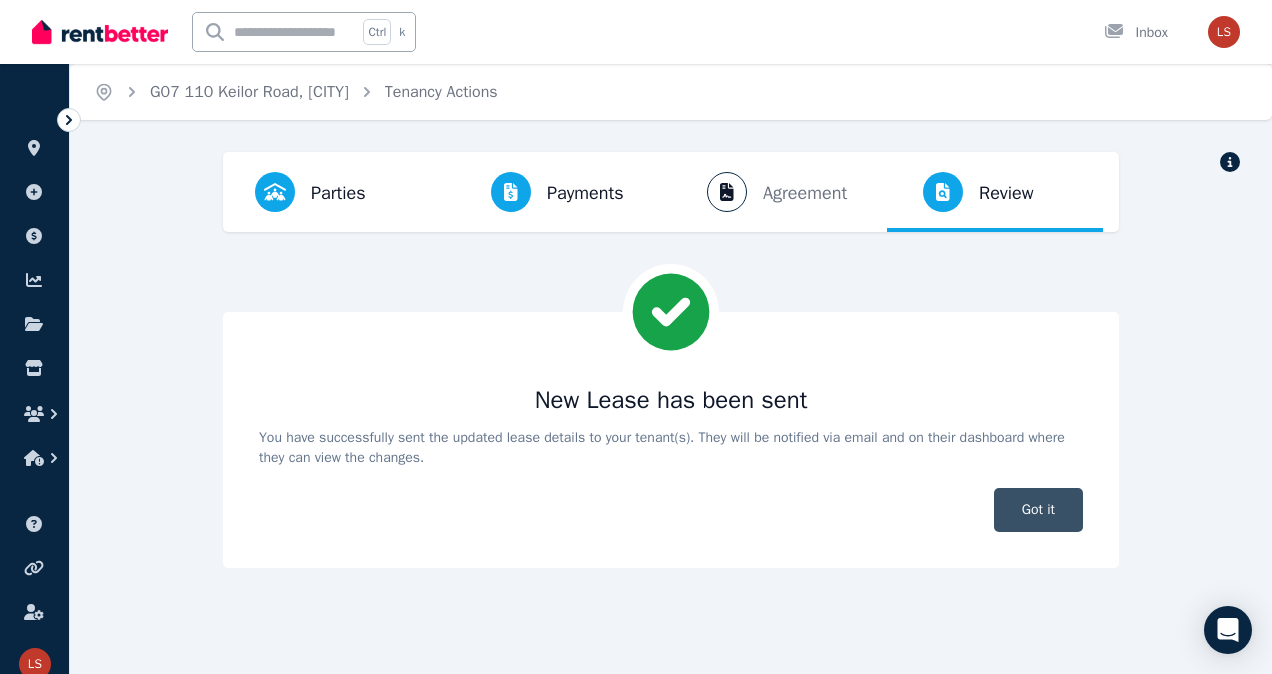 click on "Got it" at bounding box center [1038, 510] 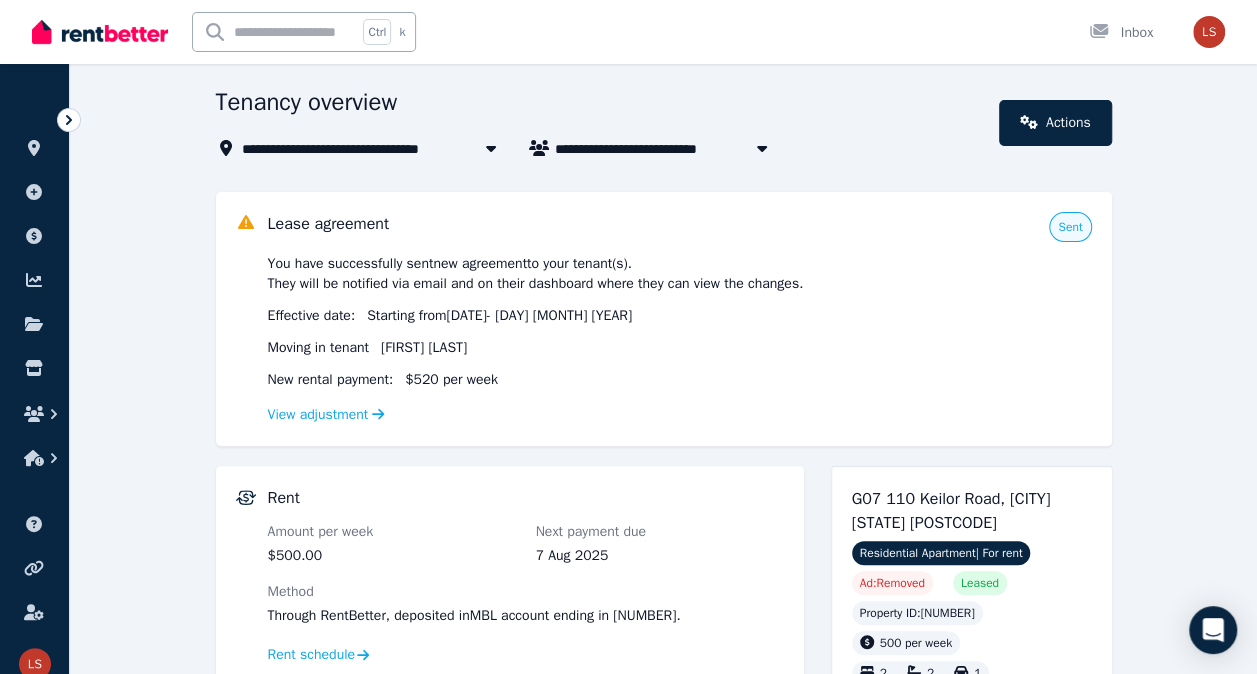 scroll, scrollTop: 0, scrollLeft: 0, axis: both 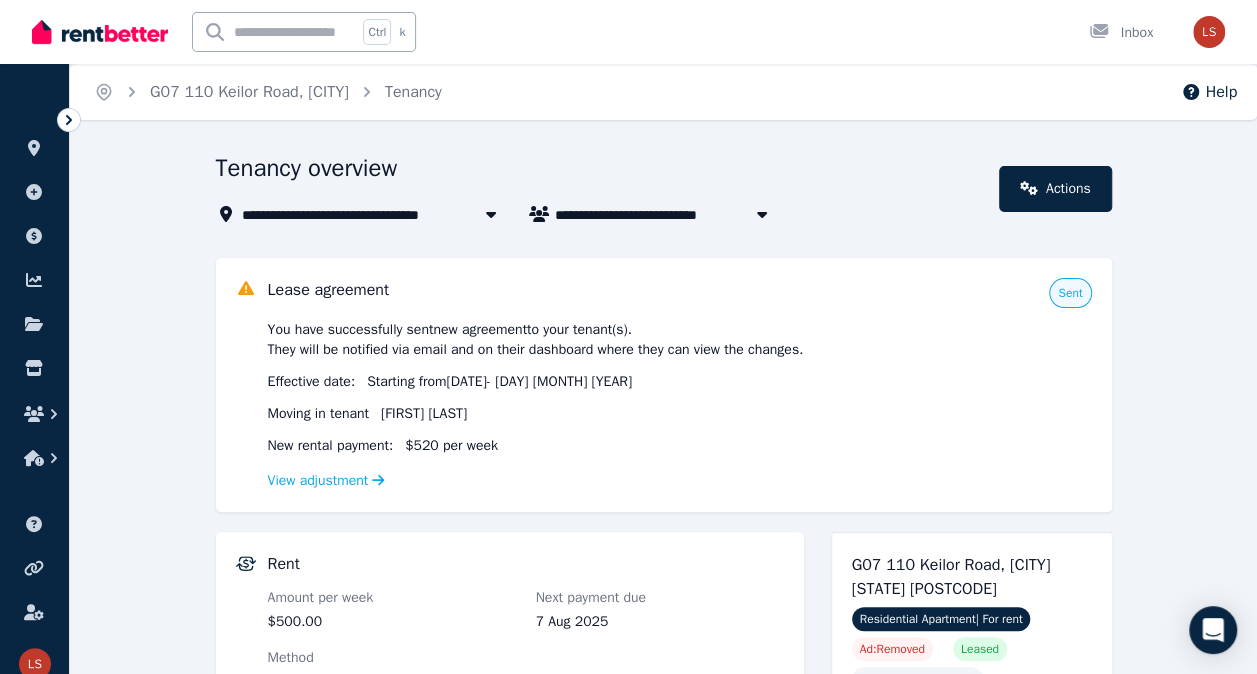click 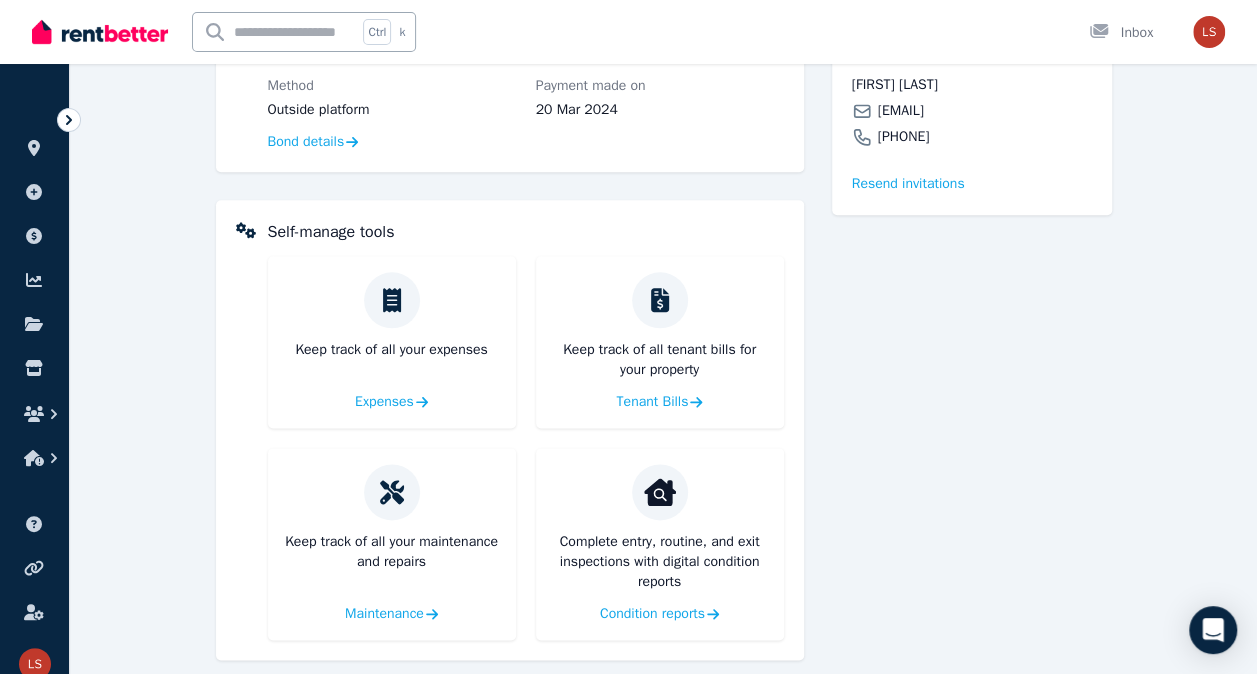 scroll, scrollTop: 1040, scrollLeft: 0, axis: vertical 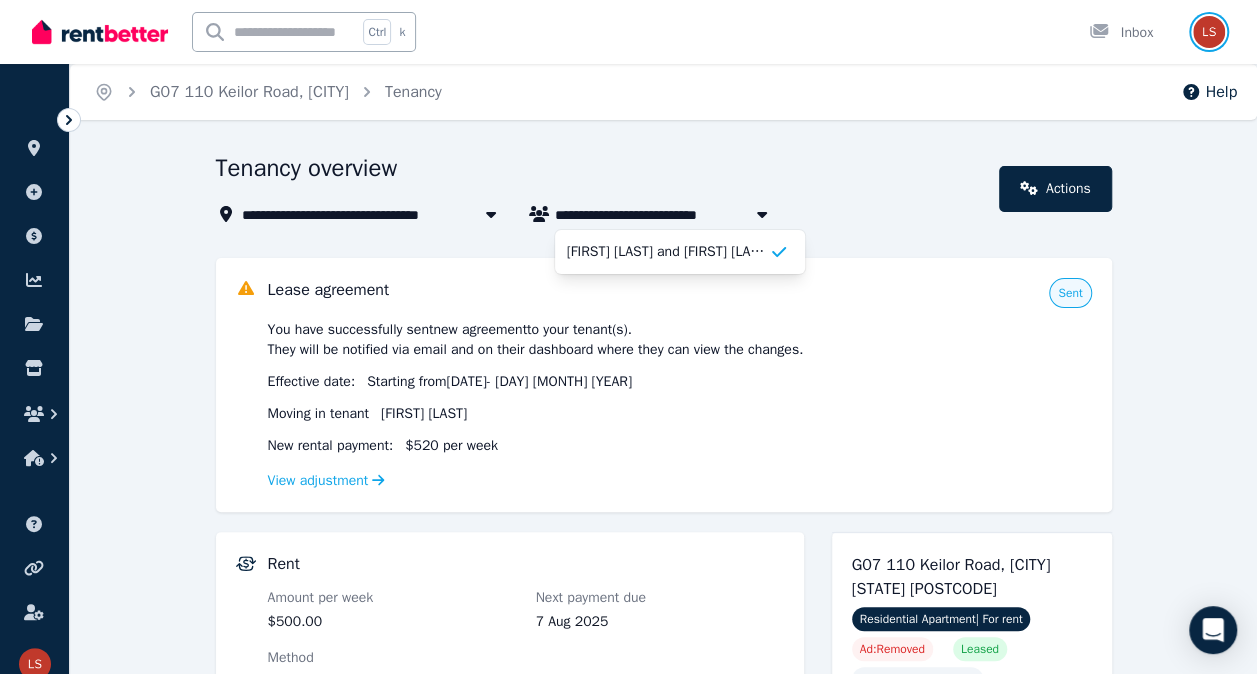click at bounding box center [1209, 32] 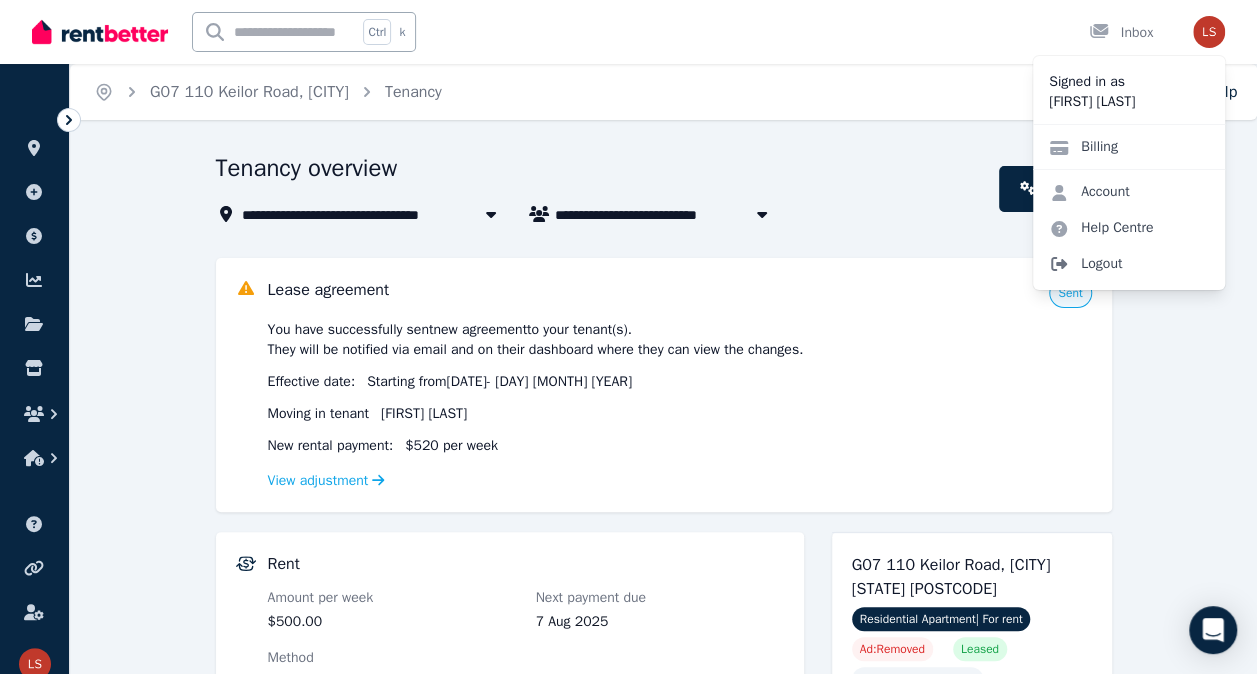 click on "Logout" at bounding box center [1129, 264] 